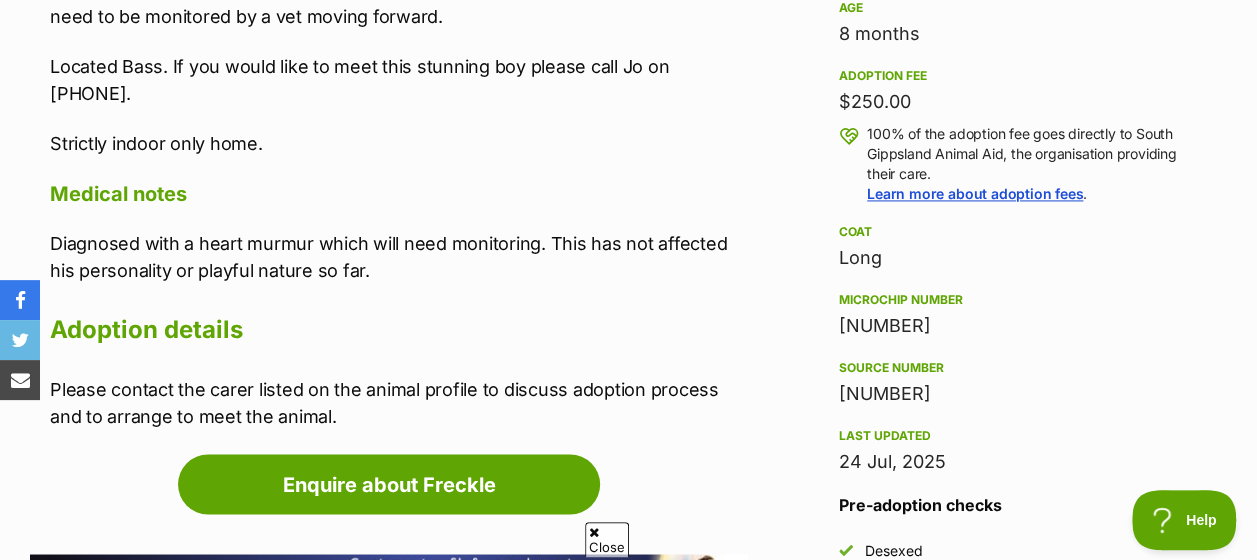 scroll, scrollTop: 0, scrollLeft: 0, axis: both 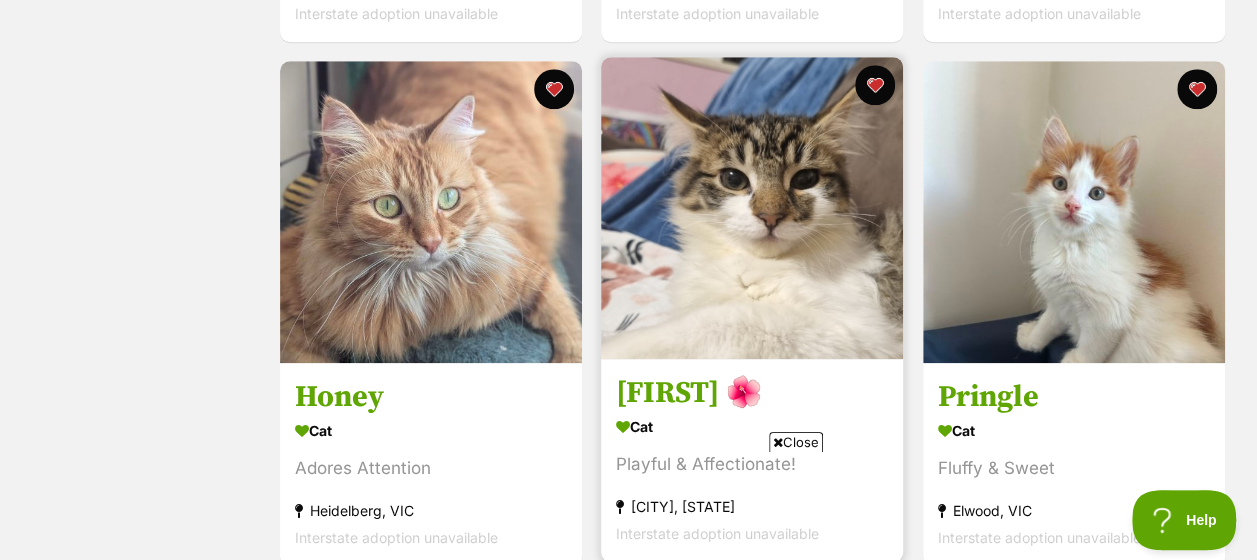 drag, startPoint x: 832, startPoint y: 306, endPoint x: 737, endPoint y: 264, distance: 103.87011 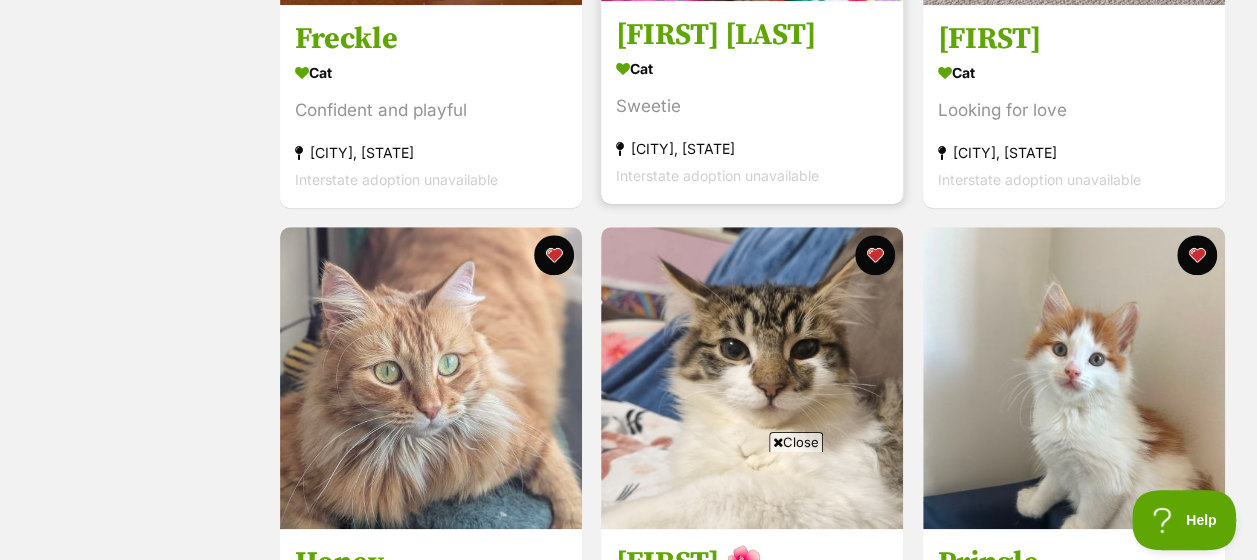 scroll, scrollTop: 719, scrollLeft: 0, axis: vertical 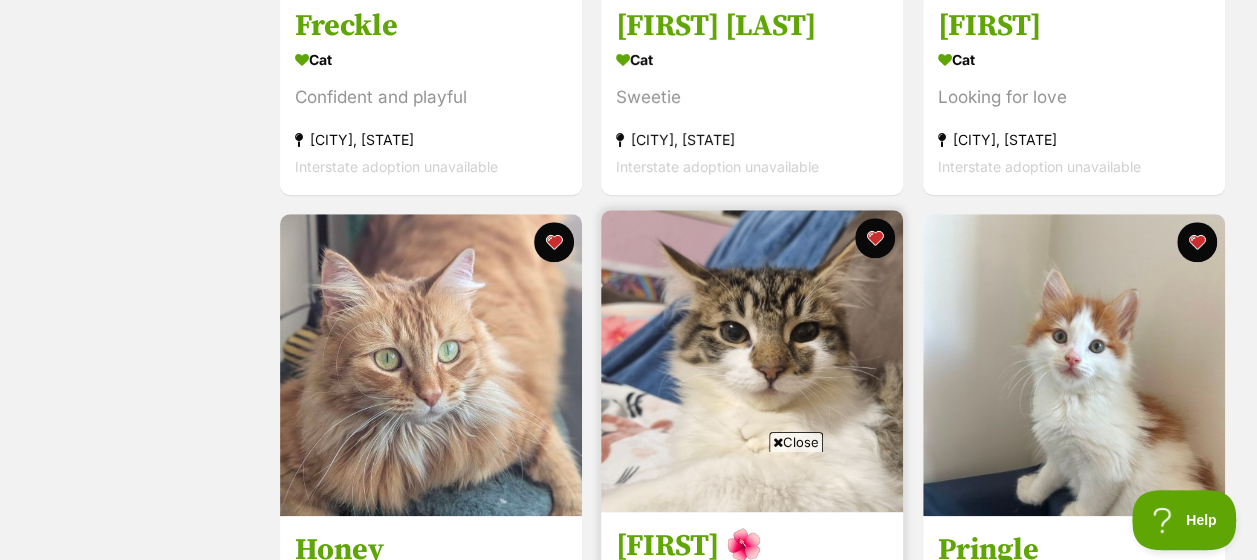 click at bounding box center (752, 361) 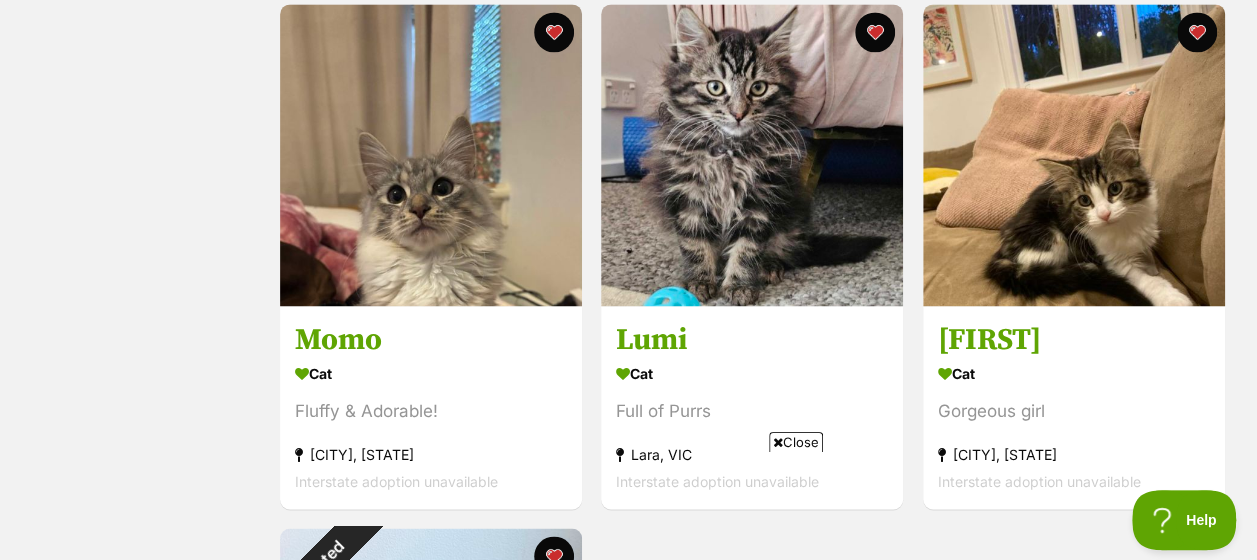 scroll, scrollTop: 1452, scrollLeft: 0, axis: vertical 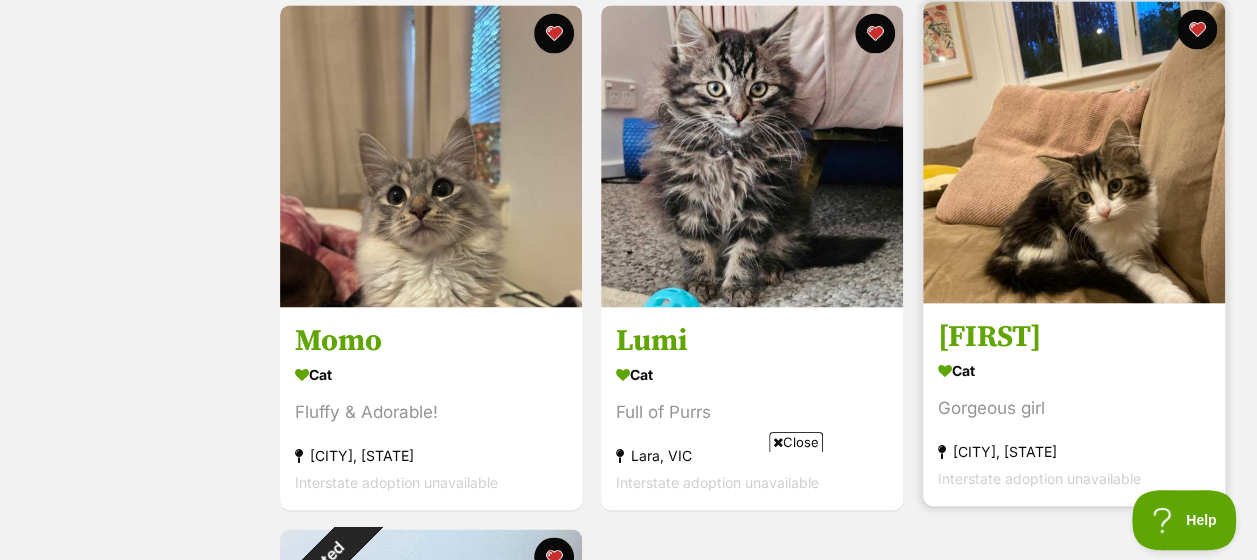 click on "Blair" at bounding box center (1074, 337) 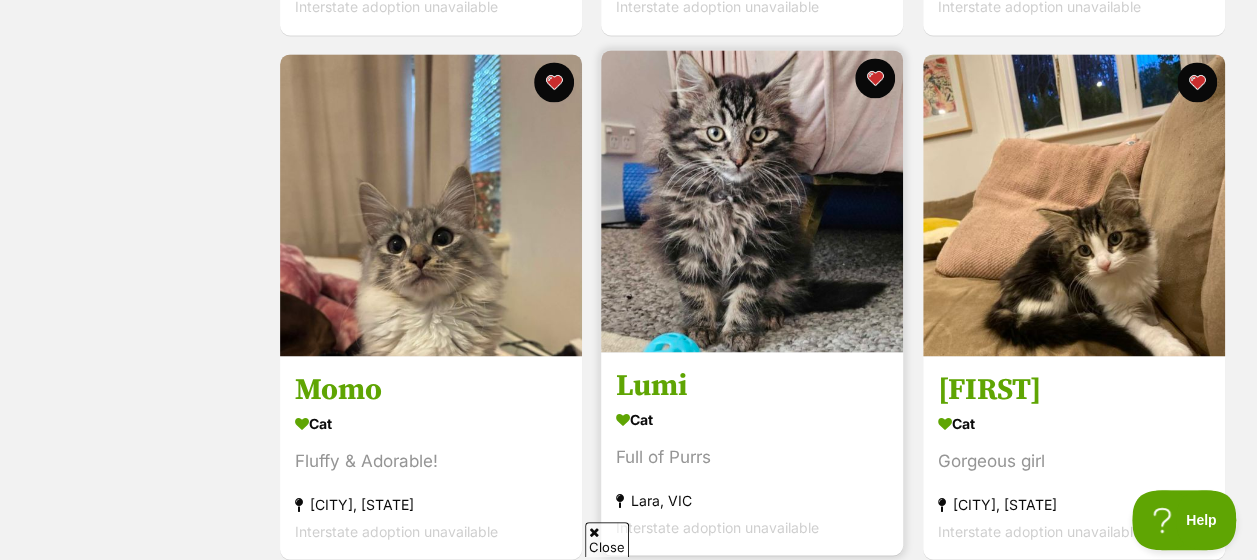 scroll, scrollTop: 1402, scrollLeft: 0, axis: vertical 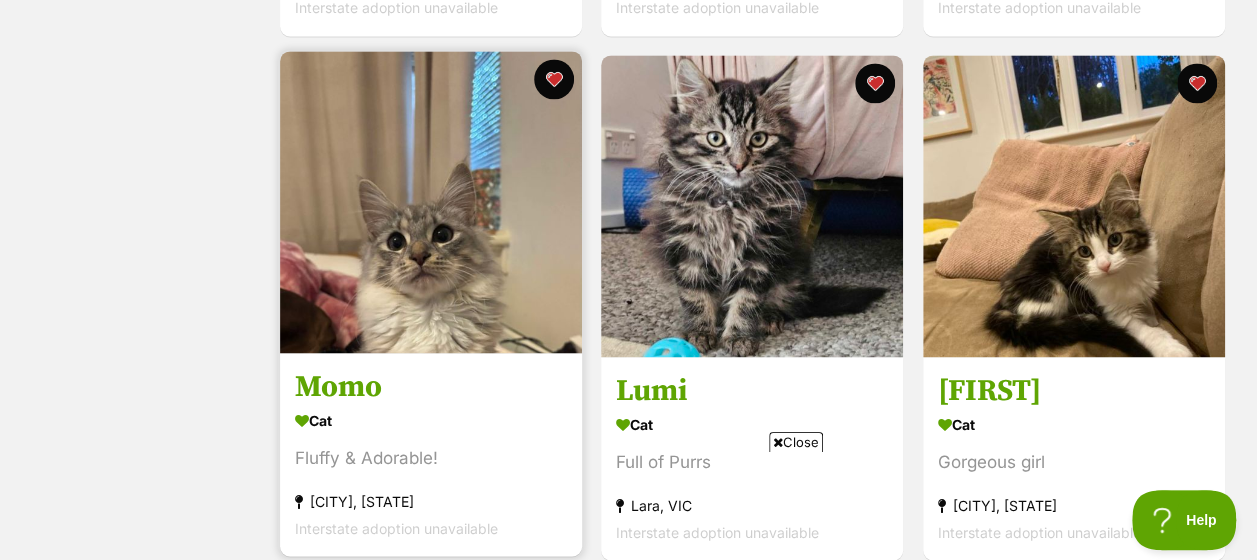click on "Momo" at bounding box center [431, 387] 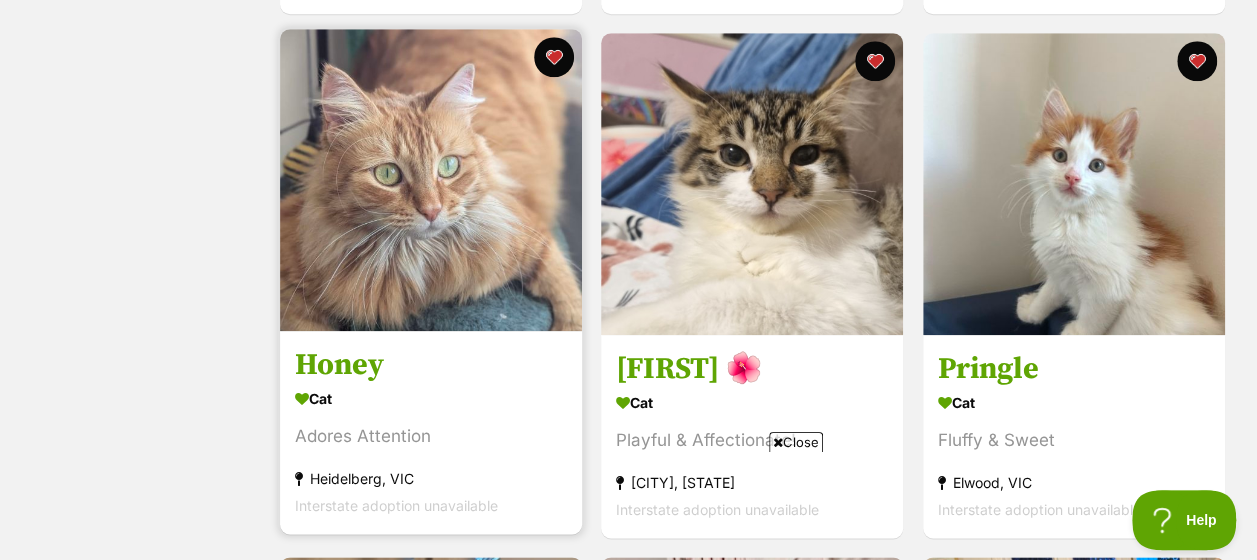 scroll, scrollTop: 905, scrollLeft: 0, axis: vertical 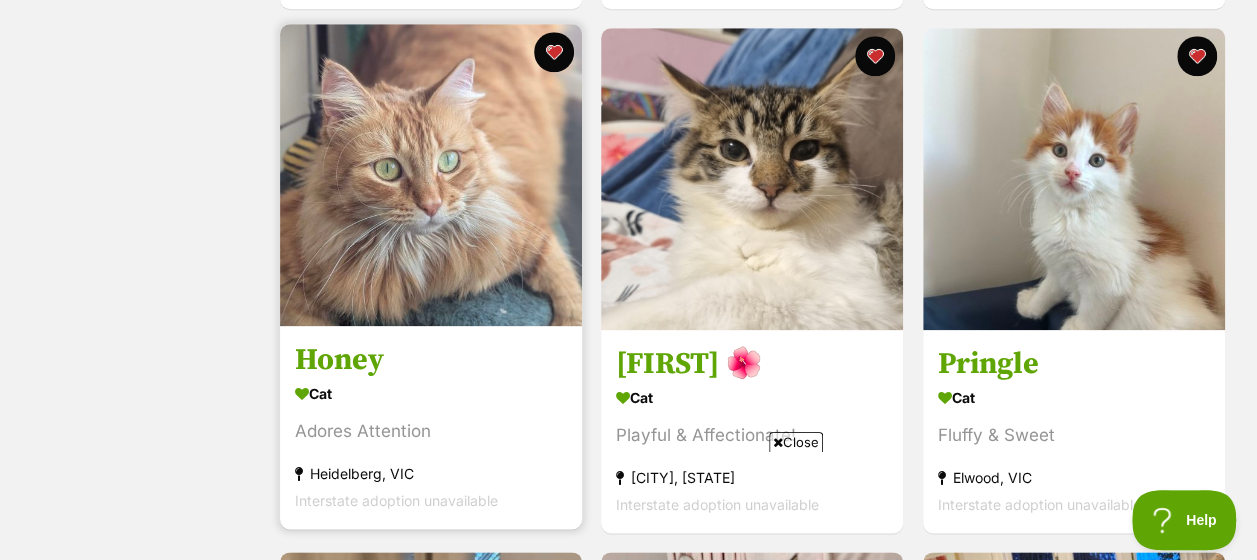 drag, startPoint x: 432, startPoint y: 352, endPoint x: 380, endPoint y: 374, distance: 56.462376 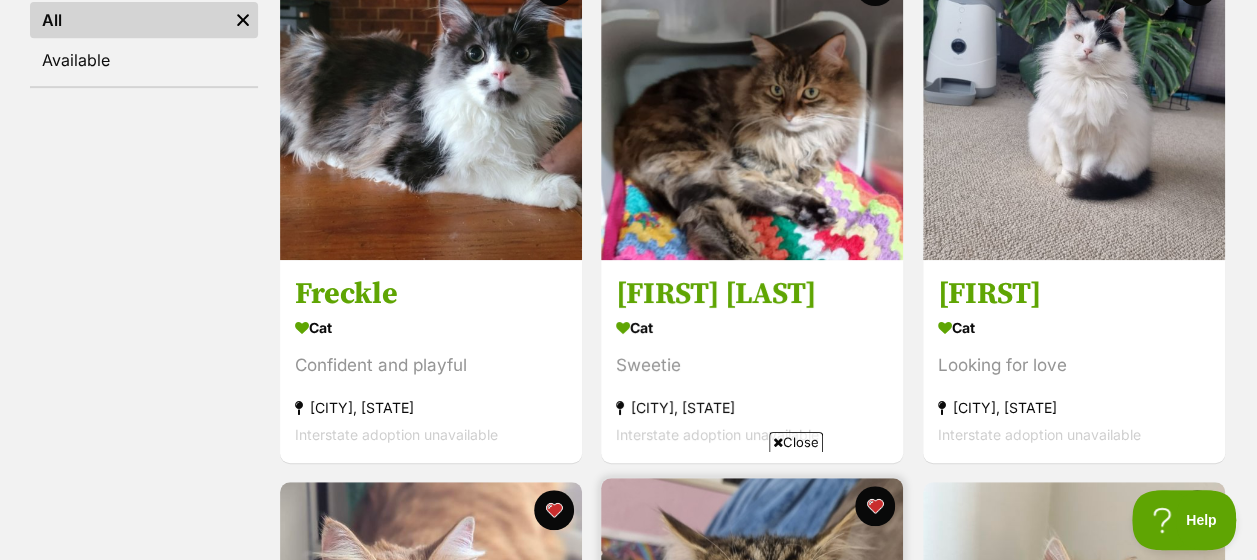 scroll, scrollTop: 0, scrollLeft: 0, axis: both 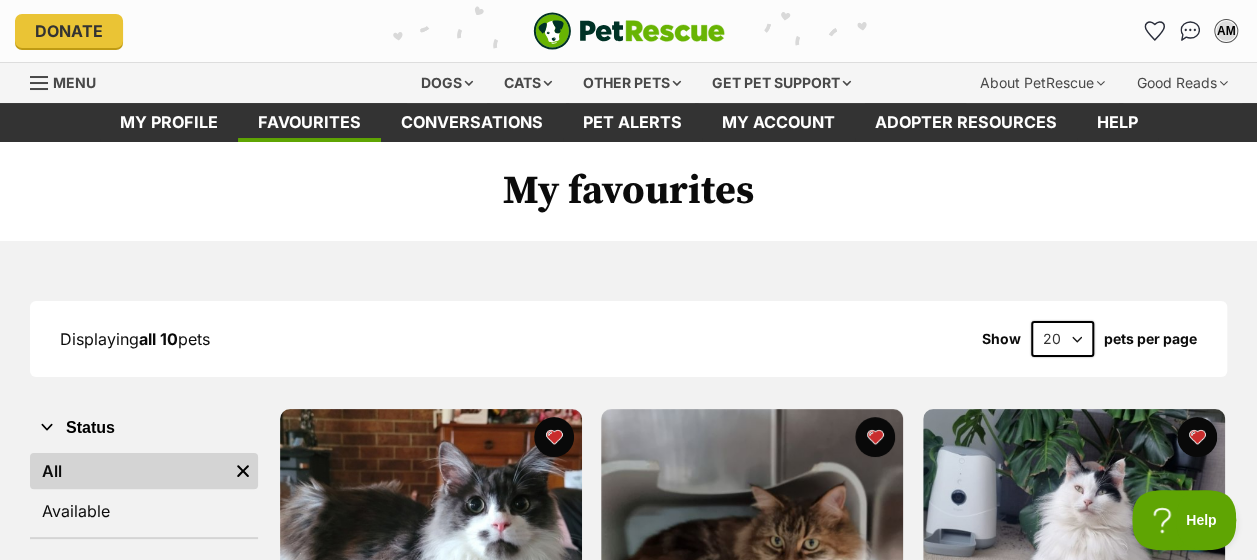 click on "Menu" at bounding box center (70, 81) 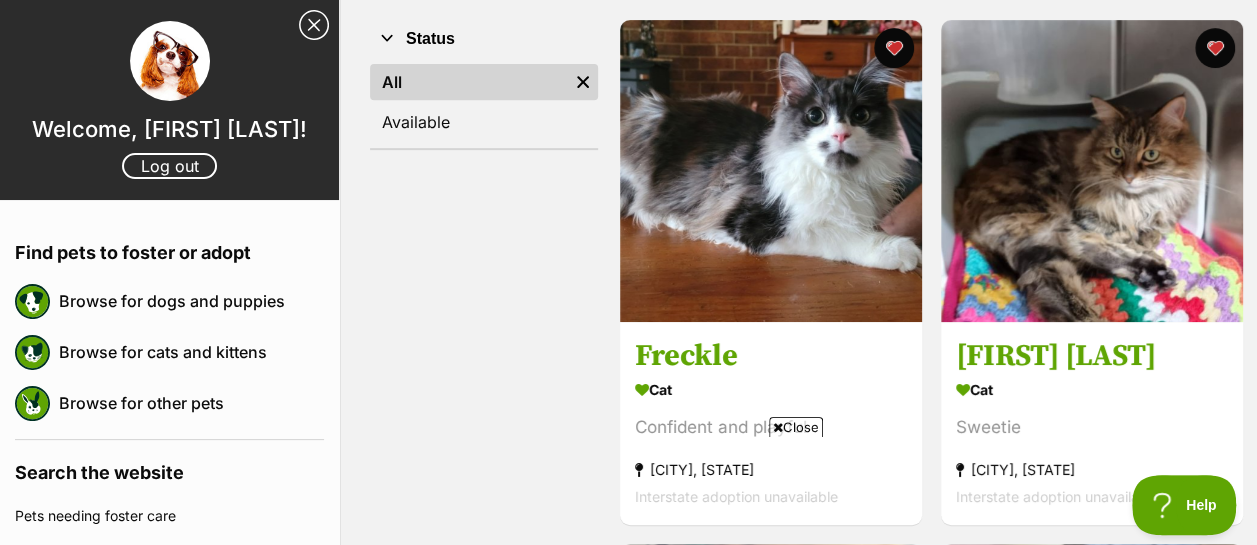 scroll, scrollTop: 408, scrollLeft: 0, axis: vertical 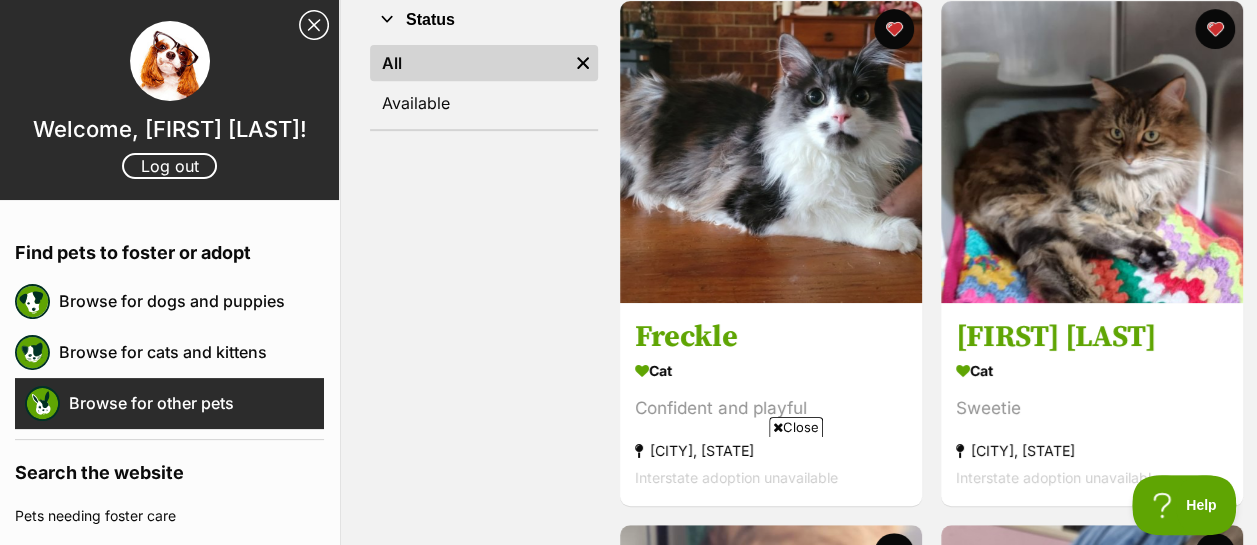 click on "Browse for other pets" at bounding box center [196, 403] 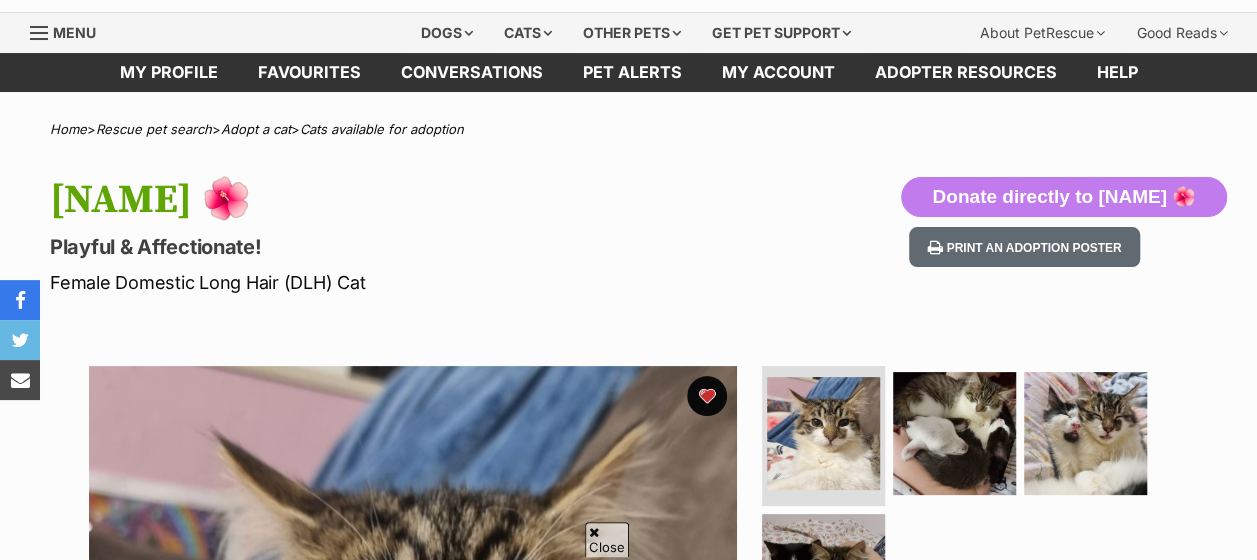 scroll, scrollTop: 306, scrollLeft: 0, axis: vertical 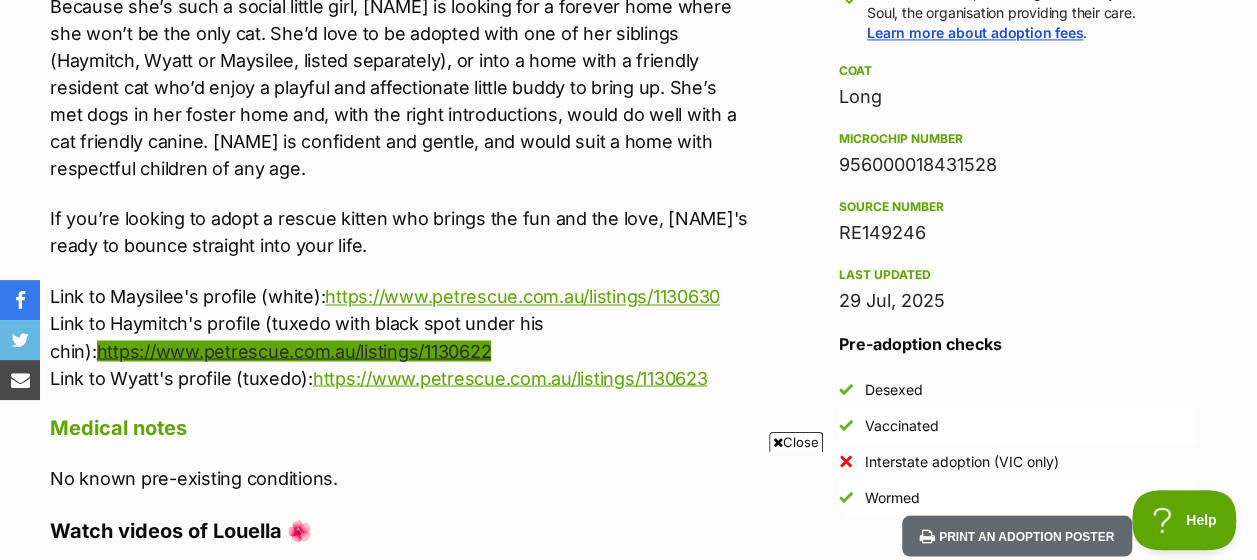 click on "https://www.petrescue.com.au/listings/1130622" at bounding box center [294, 350] 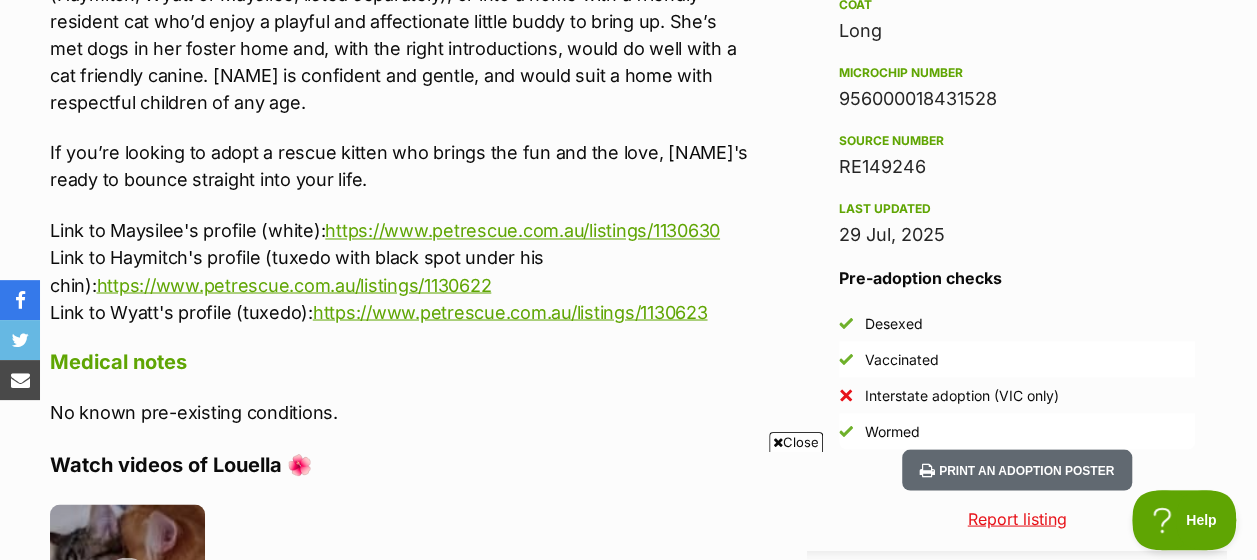 scroll, scrollTop: 1649, scrollLeft: 0, axis: vertical 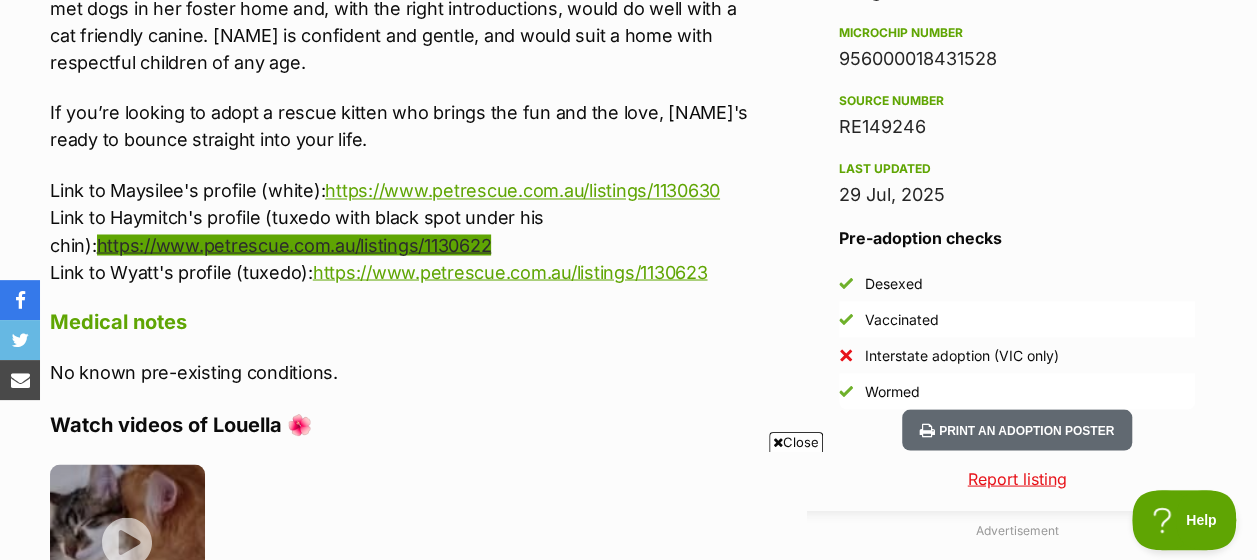 click on "https://www.petrescue.com.au/listings/1130622" at bounding box center (294, 244) 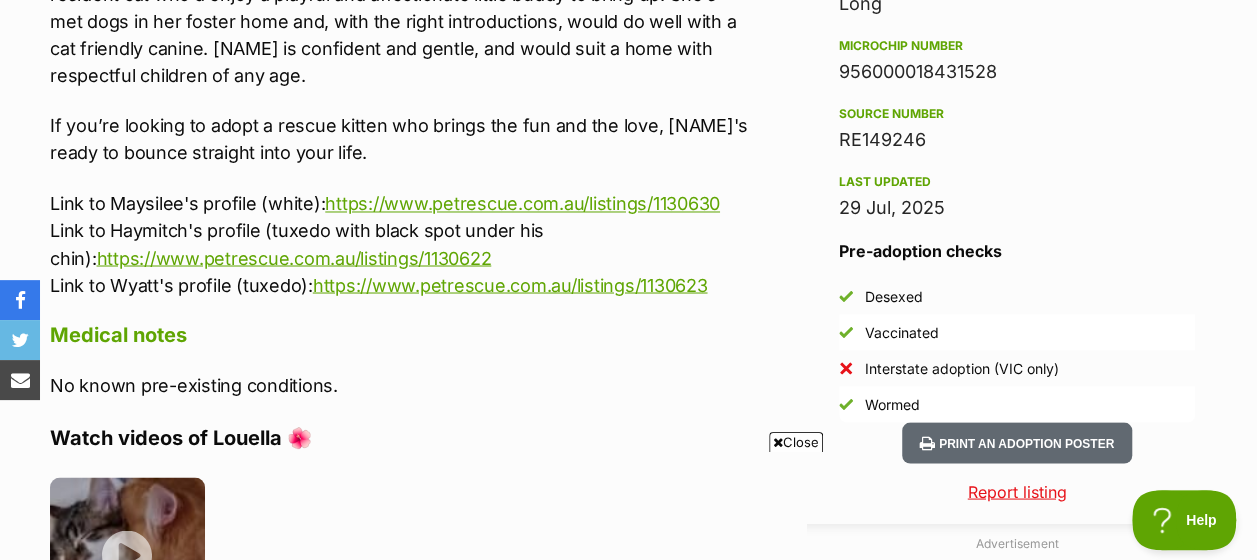 scroll, scrollTop: 1634, scrollLeft: 0, axis: vertical 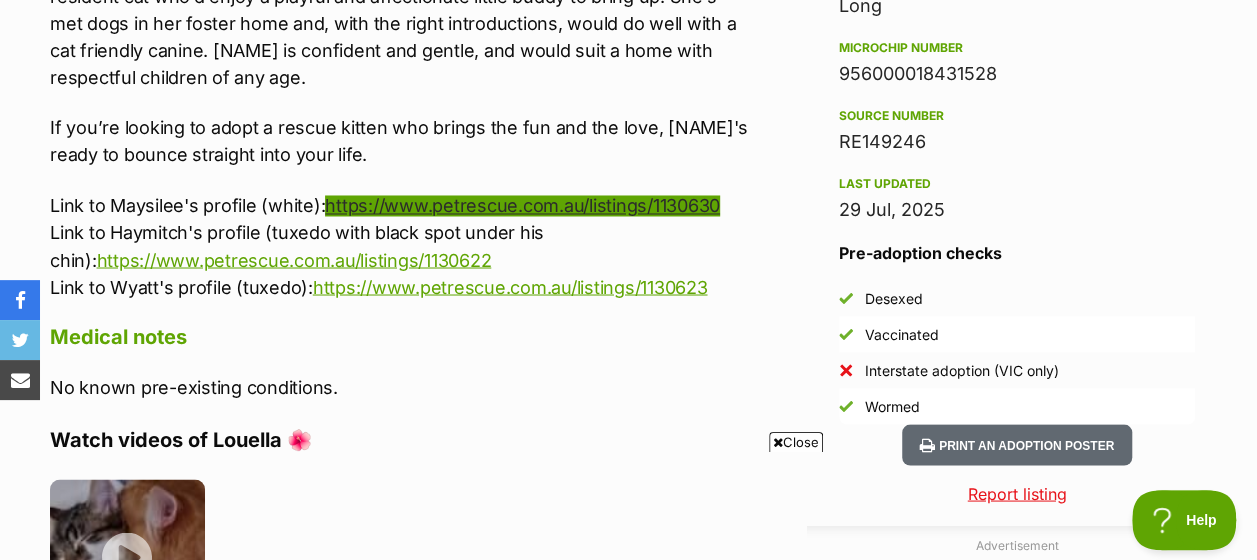 click on "https://www.petrescue.com.au/listings/1130630" at bounding box center (522, 205) 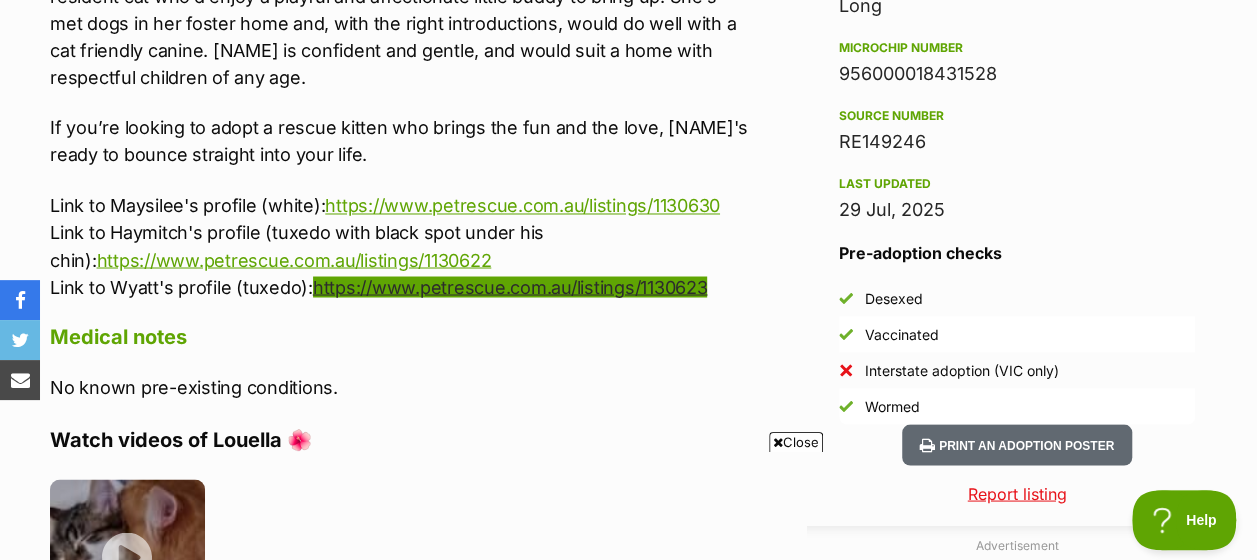 click on "https://www.petrescue.com.au/listings/1130623" at bounding box center [510, 286] 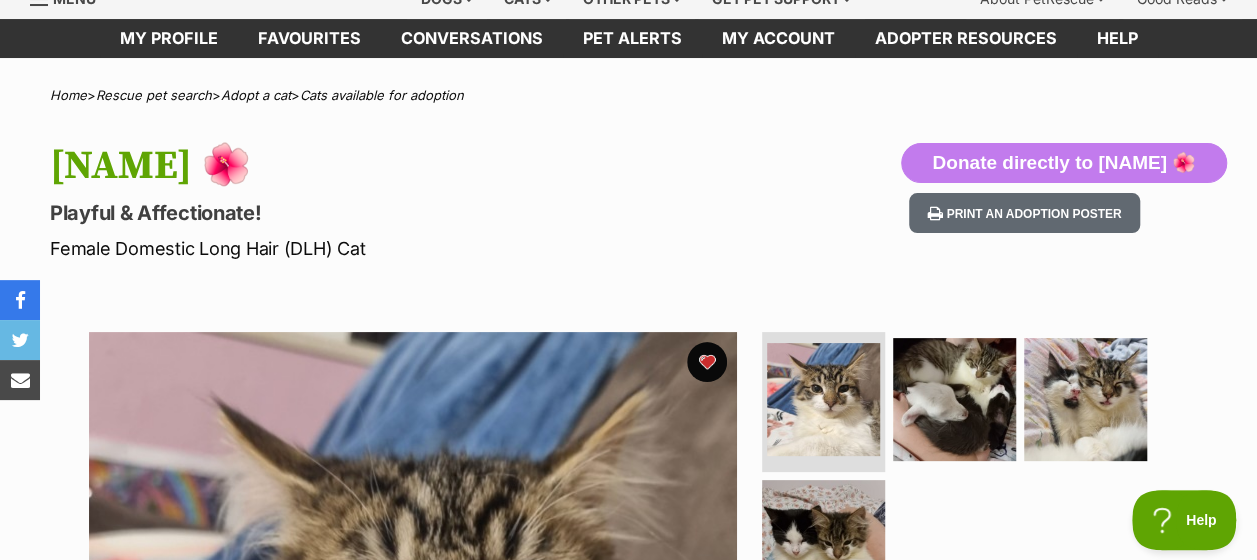 scroll, scrollTop: 0, scrollLeft: 0, axis: both 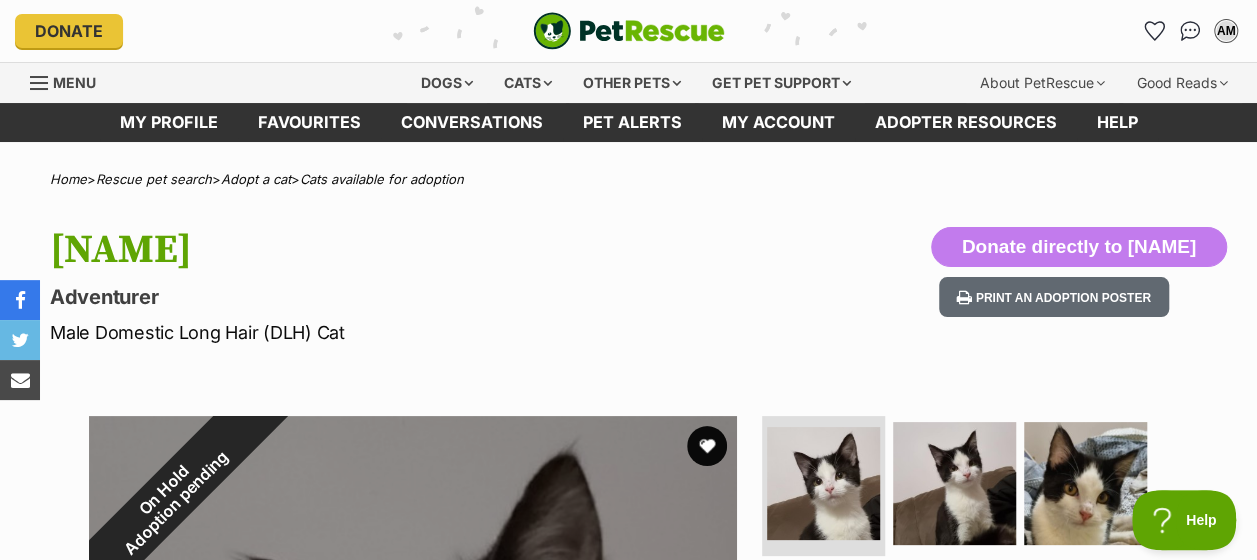 click at bounding box center (40, 83) 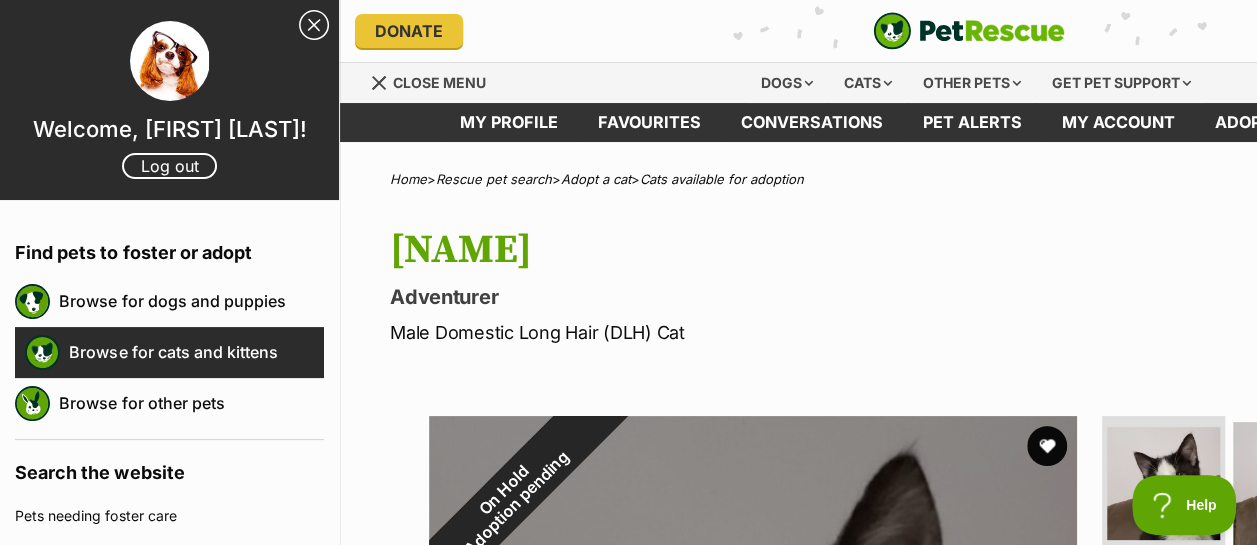 click on "Browse for cats and kittens" at bounding box center (196, 352) 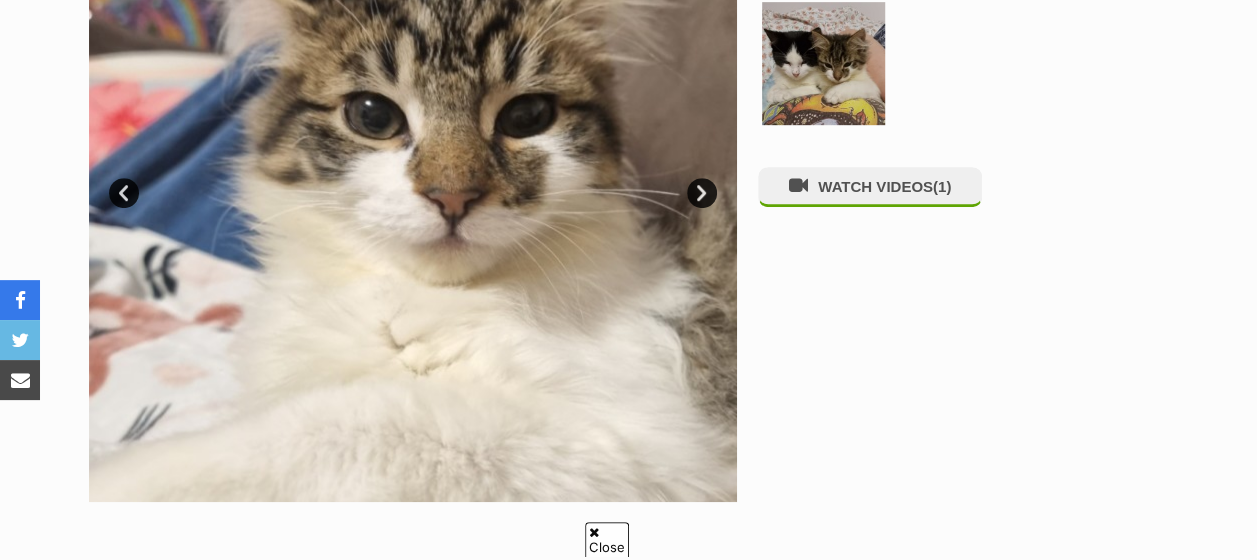 scroll, scrollTop: 786, scrollLeft: 0, axis: vertical 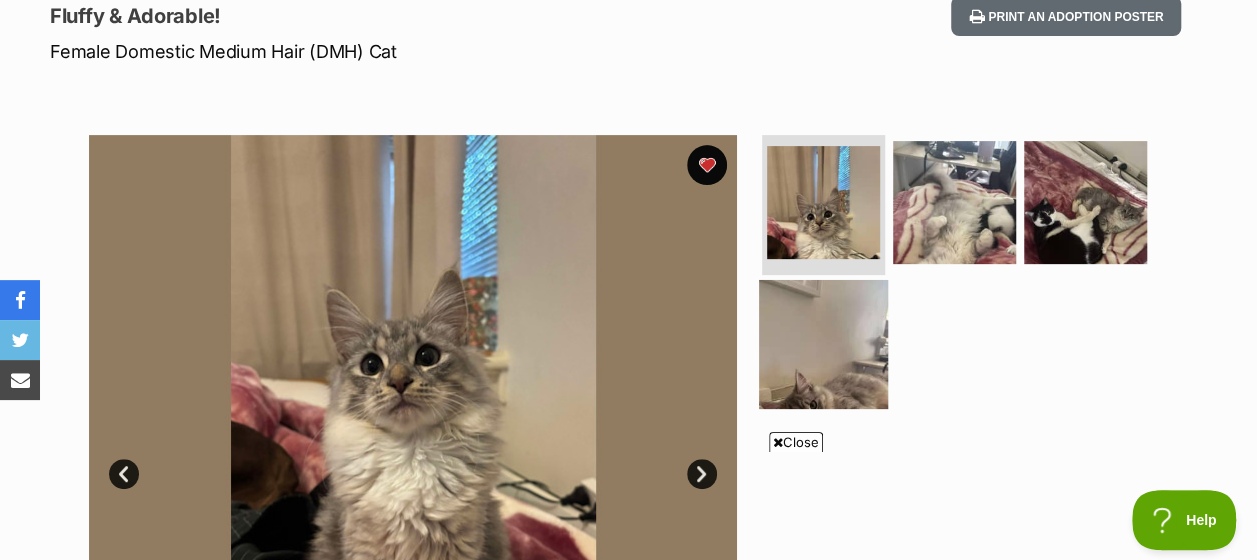 click at bounding box center [823, 343] 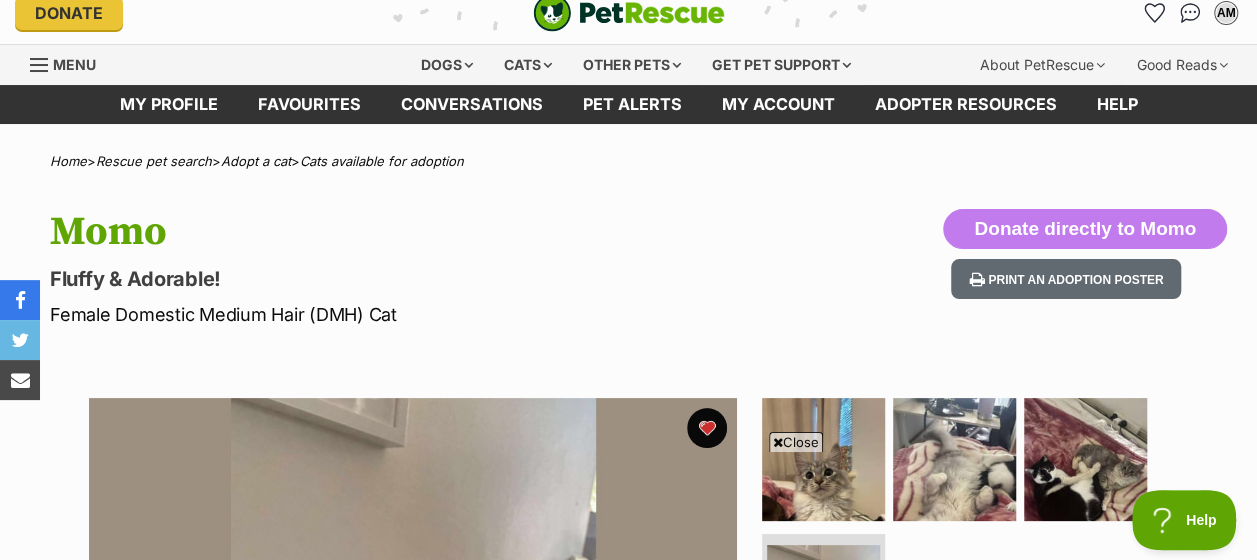 scroll, scrollTop: 0, scrollLeft: 0, axis: both 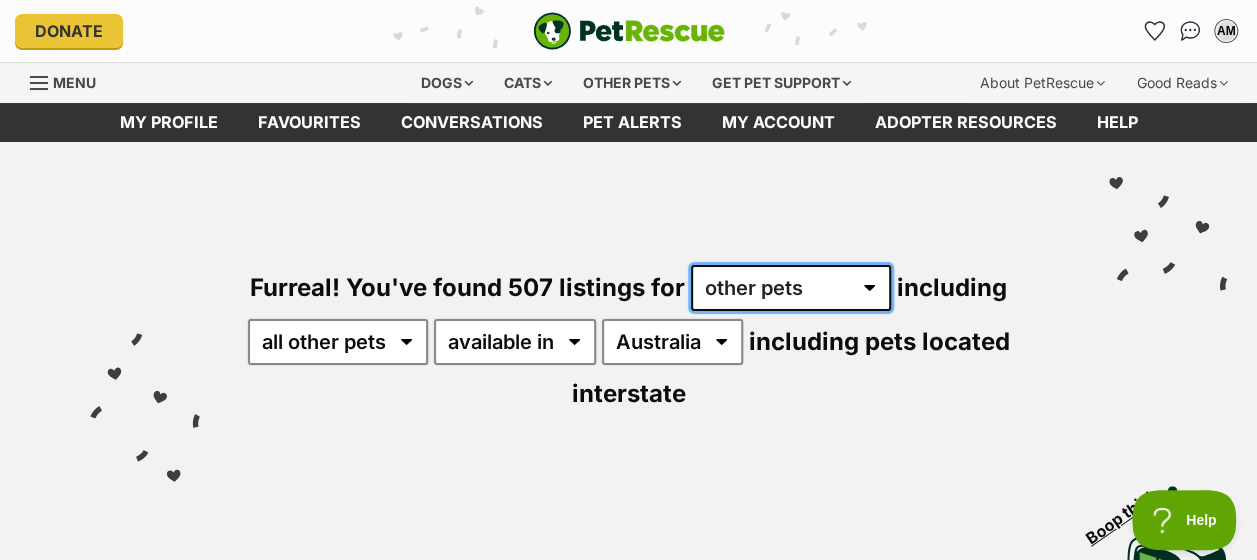 click on "any type of pet
cats
dogs
other pets" at bounding box center (791, 288) 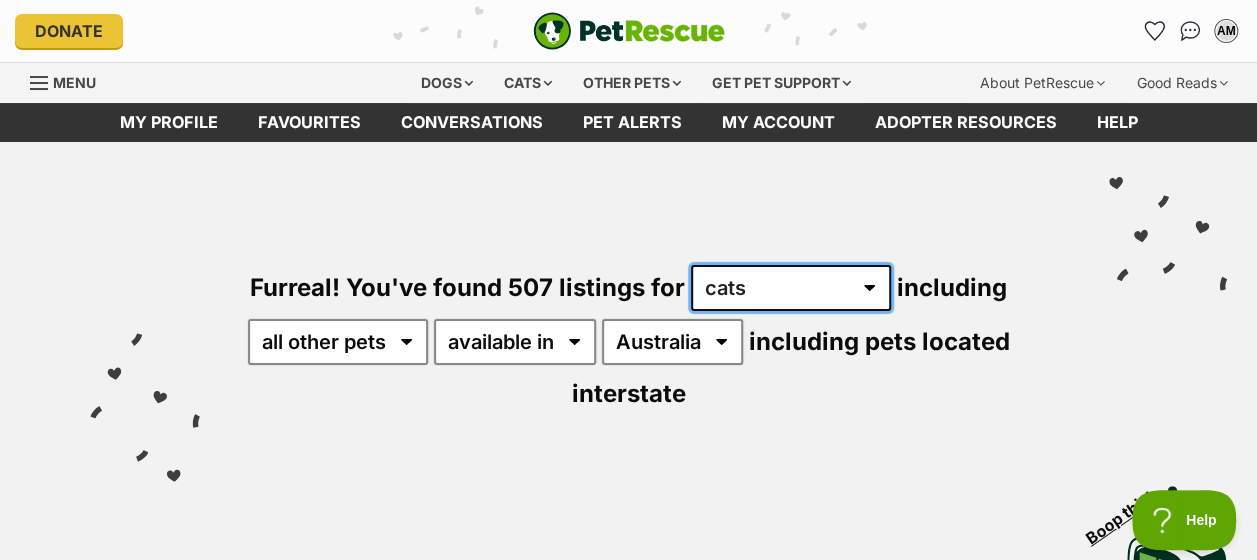 click on "any type of pet
cats
dogs
other pets" at bounding box center [791, 288] 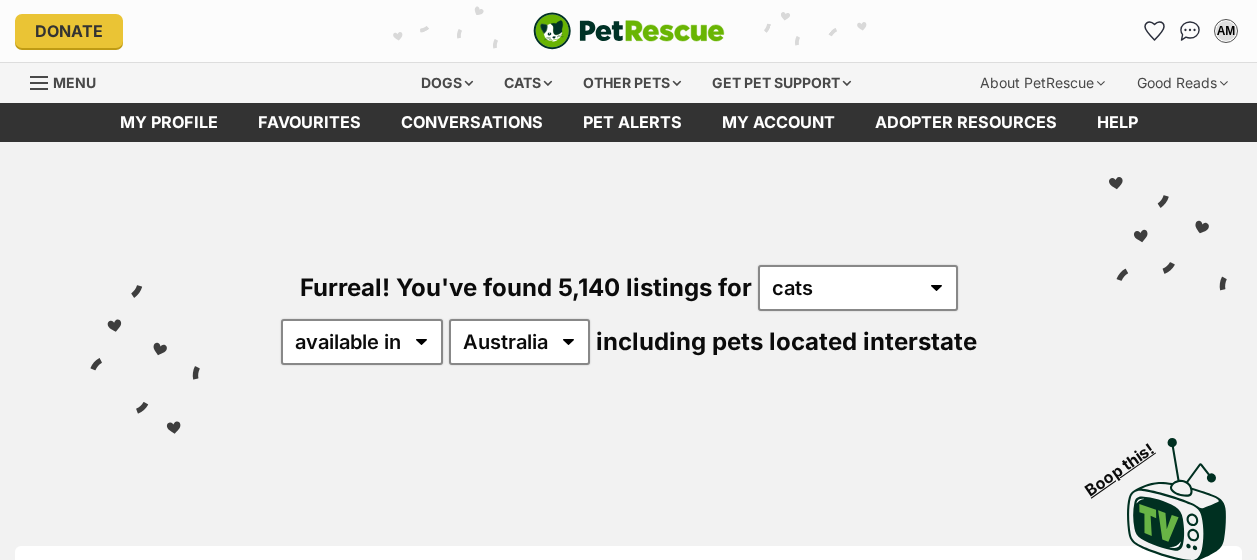 scroll, scrollTop: 0, scrollLeft: 0, axis: both 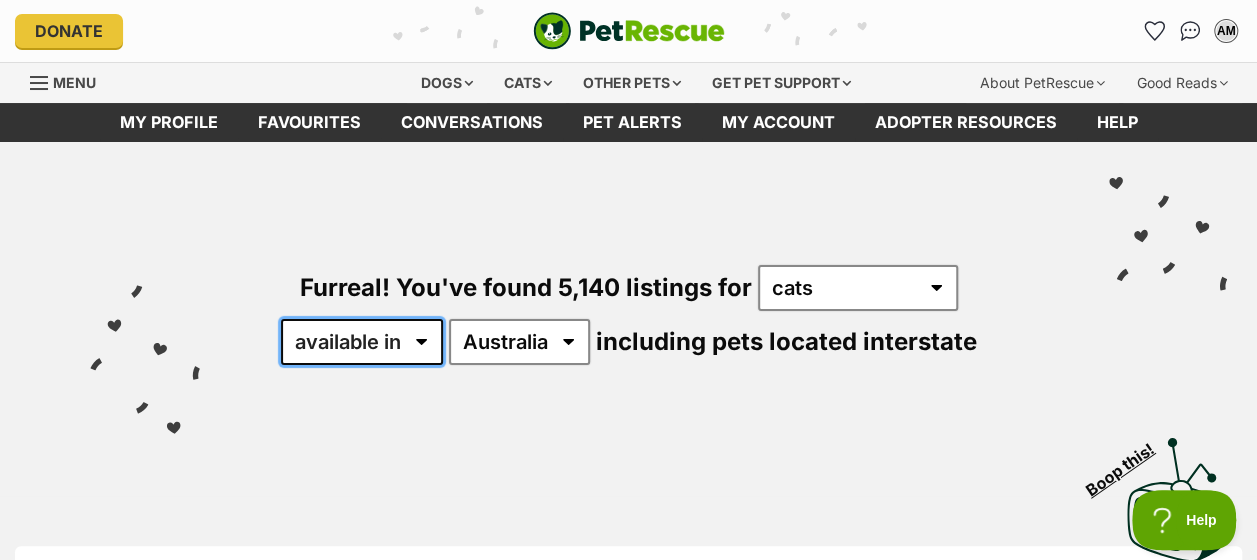 click on "available in
located in" at bounding box center [362, 342] 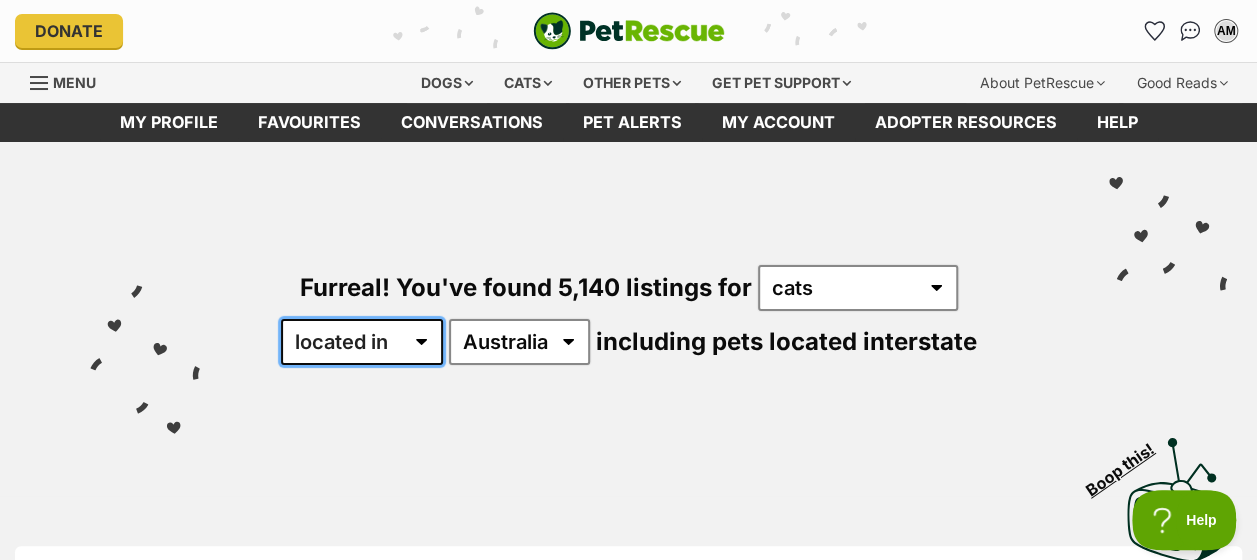 click on "available in
located in" at bounding box center (362, 342) 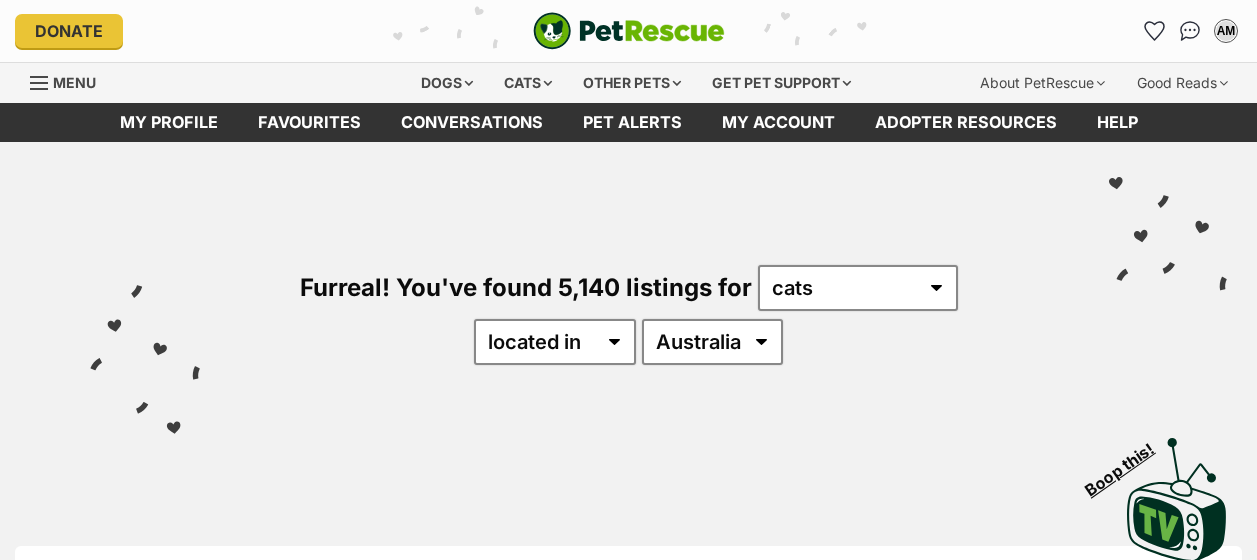 scroll, scrollTop: 0, scrollLeft: 0, axis: both 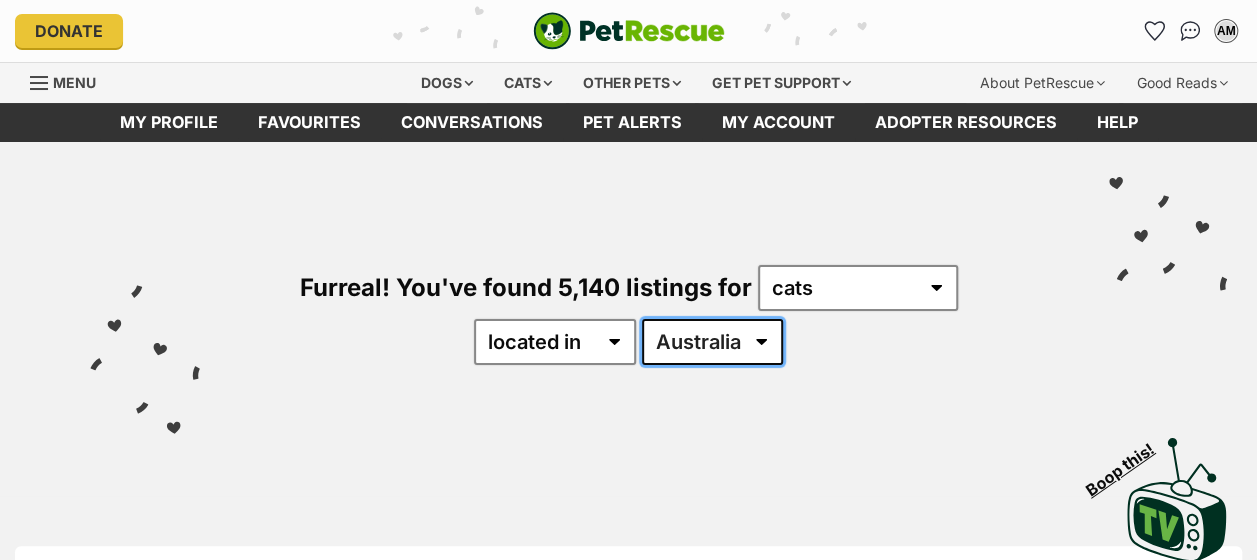 click on "Australia
ACT
NSW
NT
QLD
SA
TAS
VIC
WA" at bounding box center [712, 342] 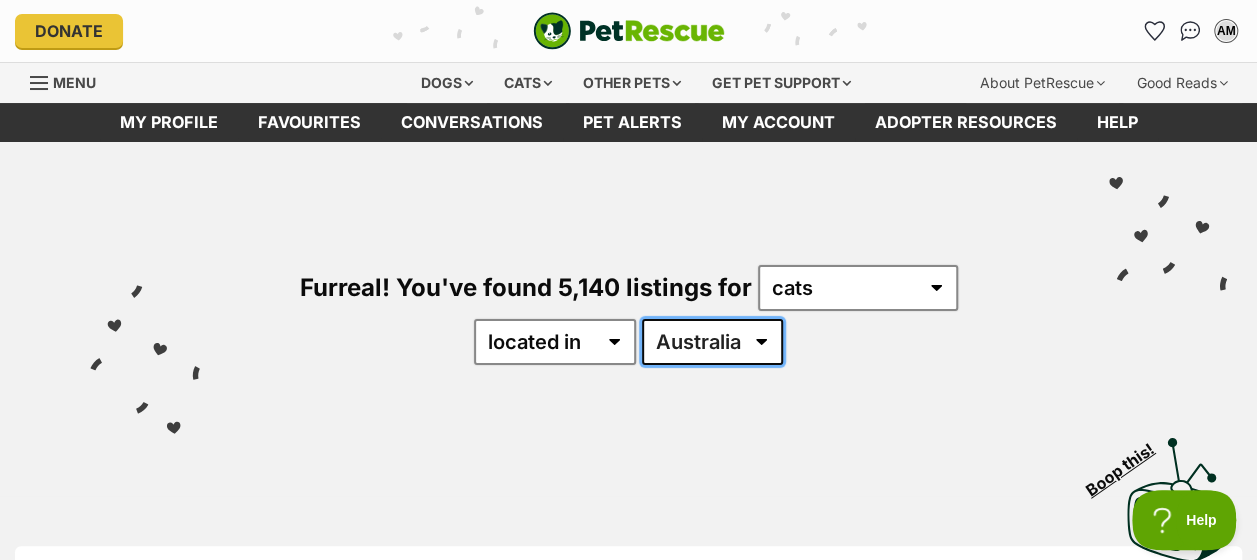 scroll, scrollTop: 0, scrollLeft: 0, axis: both 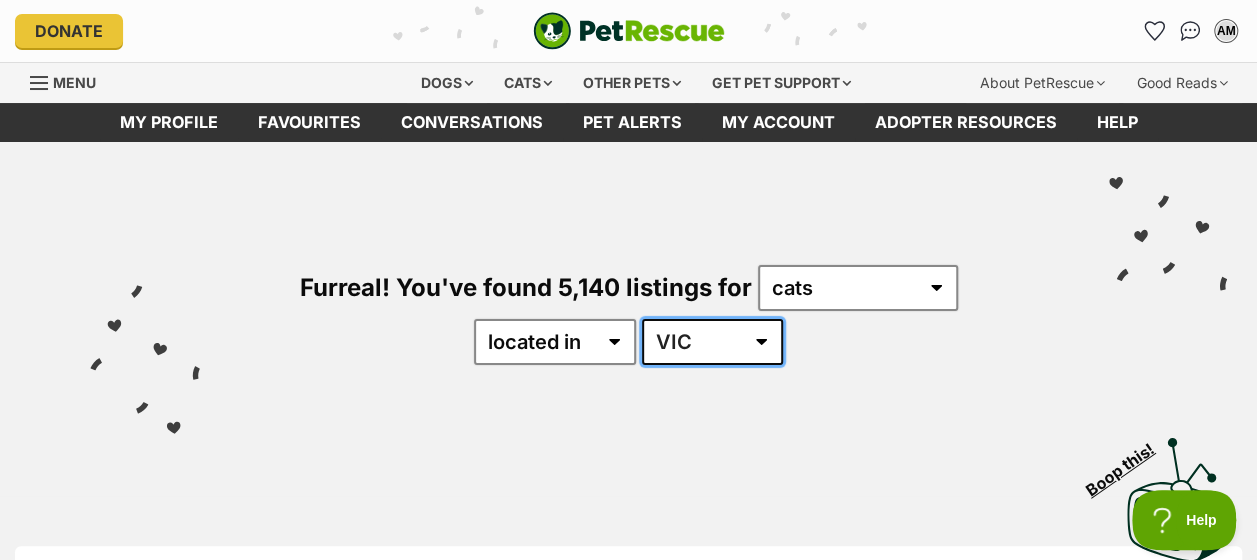 click on "Australia
ACT
NSW
NT
QLD
SA
TAS
VIC
WA" at bounding box center (712, 342) 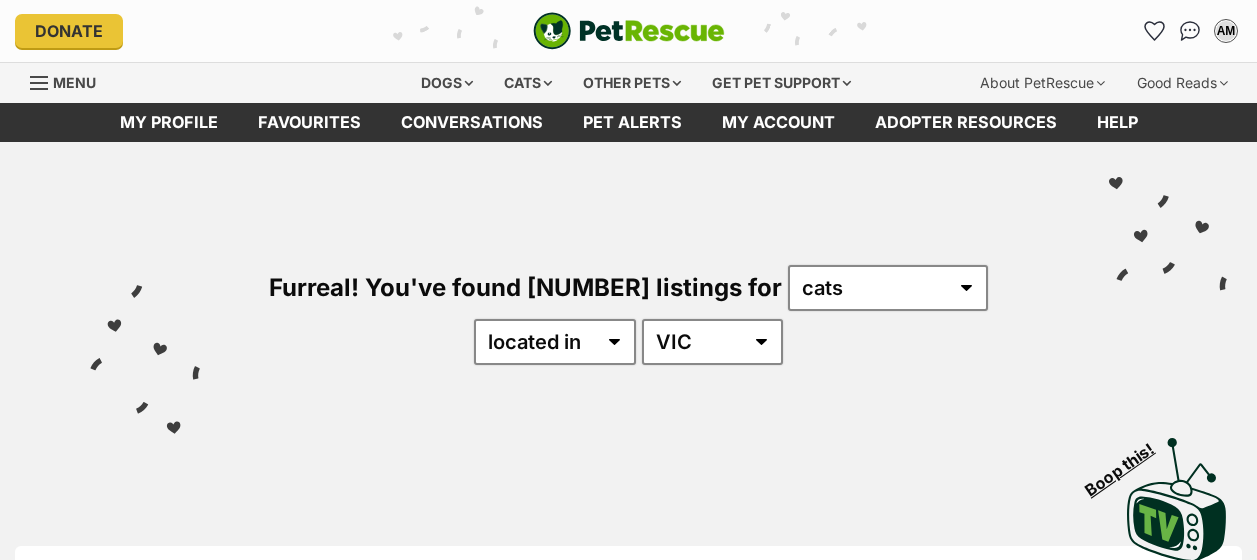 scroll, scrollTop: 0, scrollLeft: 0, axis: both 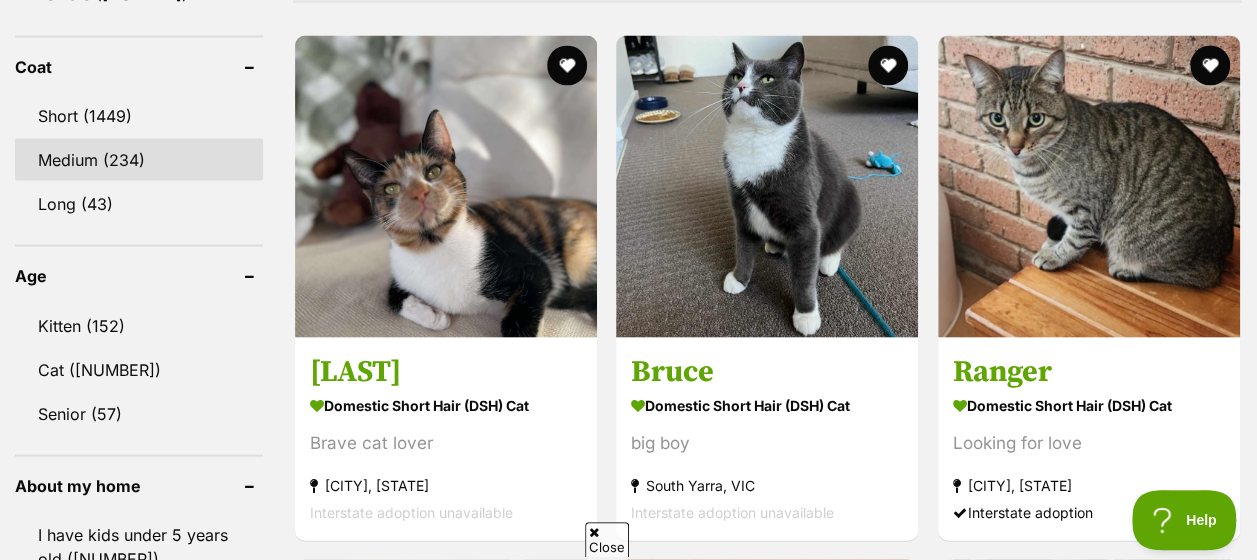 click on "Medium (234)" at bounding box center [139, 159] 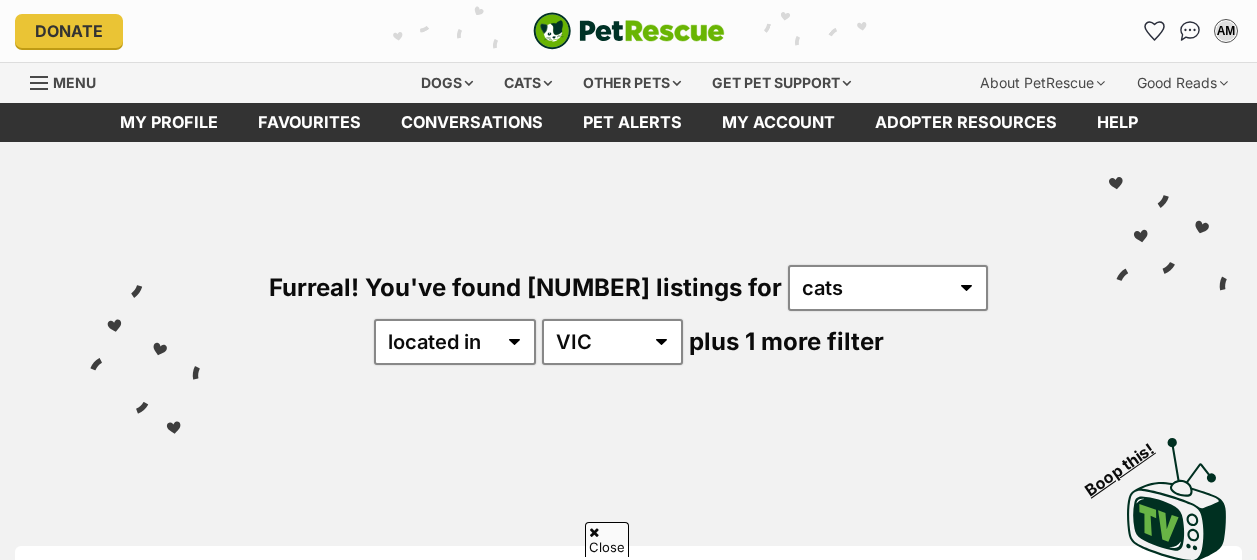 scroll, scrollTop: 475, scrollLeft: 0, axis: vertical 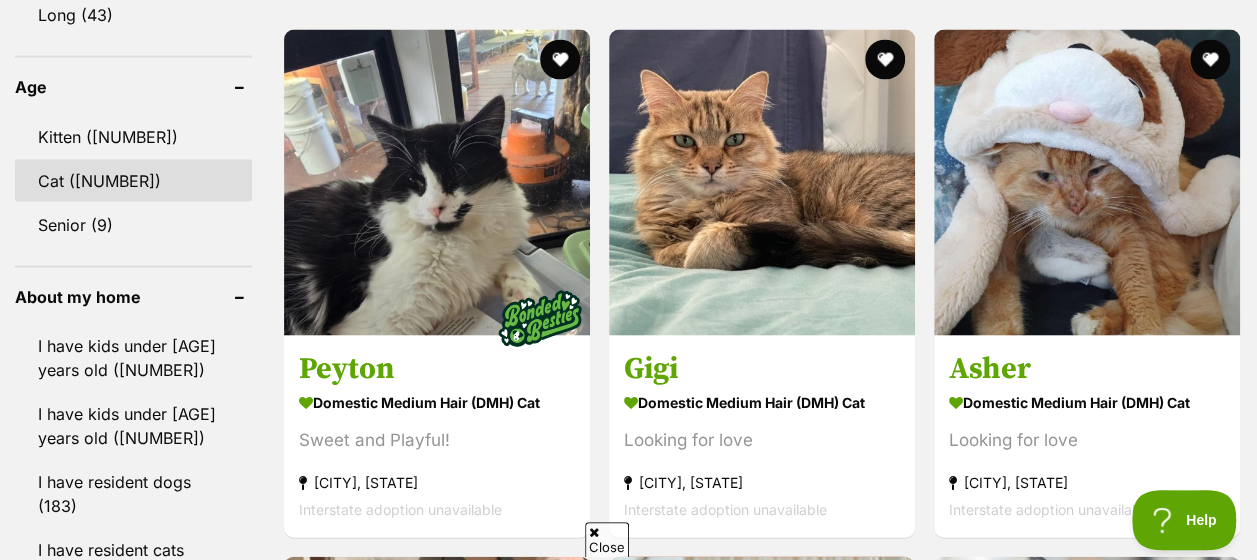 click on "Cat (212)" at bounding box center [133, 180] 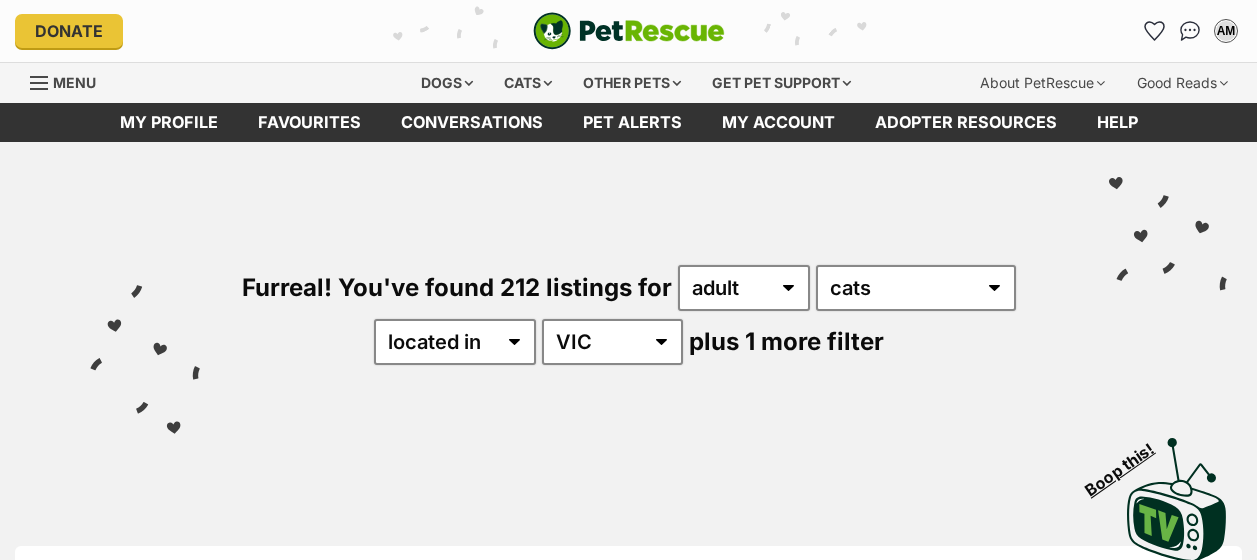 scroll, scrollTop: 0, scrollLeft: 0, axis: both 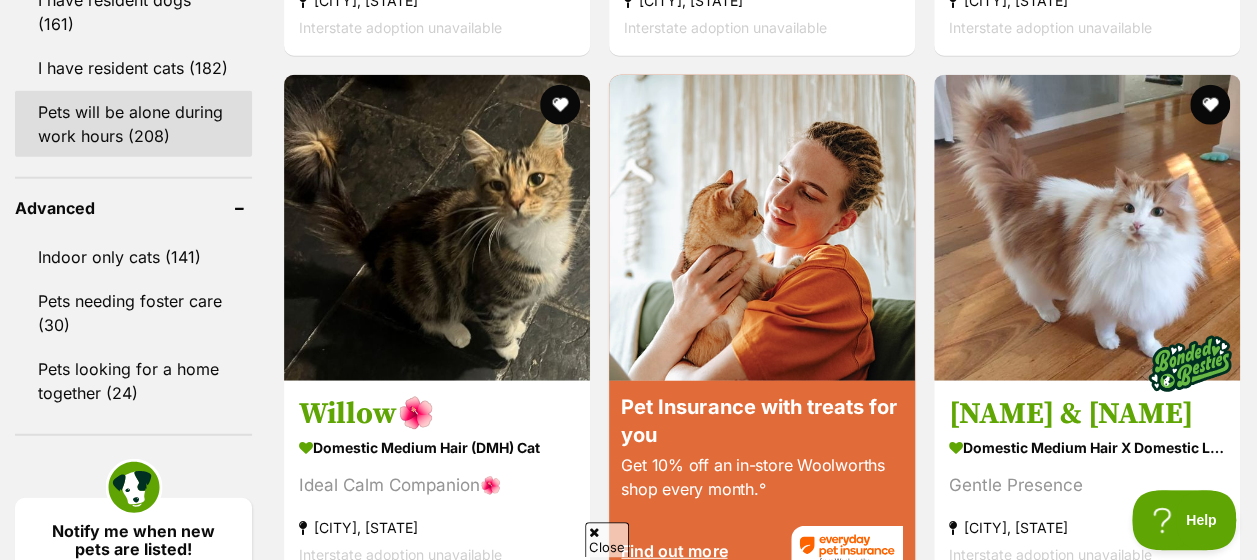 click on "Pets will be alone during work hours (208)" at bounding box center (133, 124) 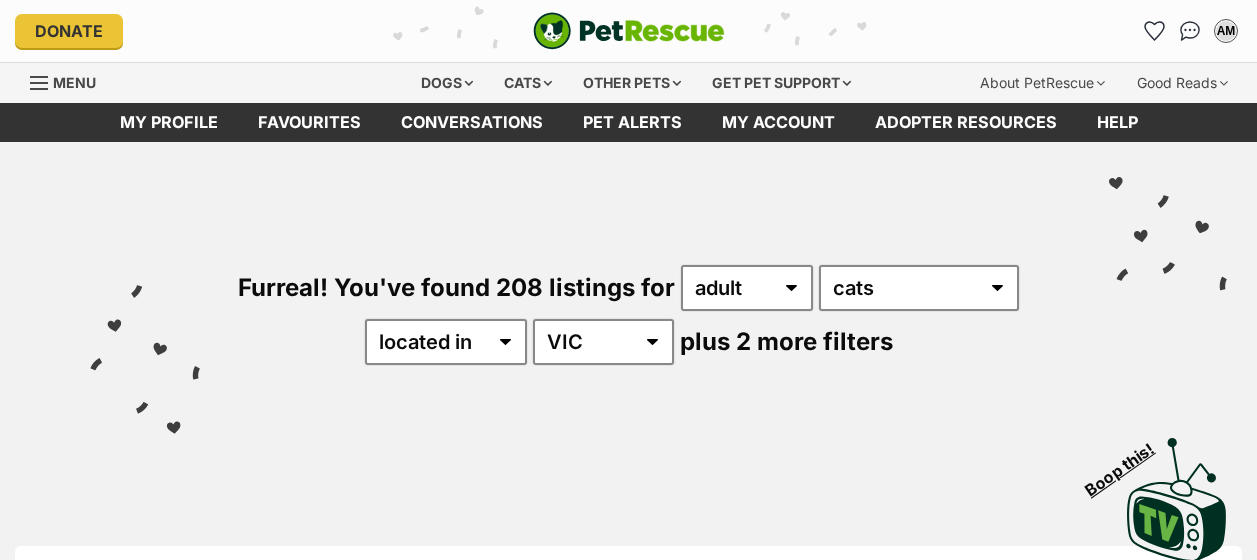 scroll, scrollTop: 0, scrollLeft: 0, axis: both 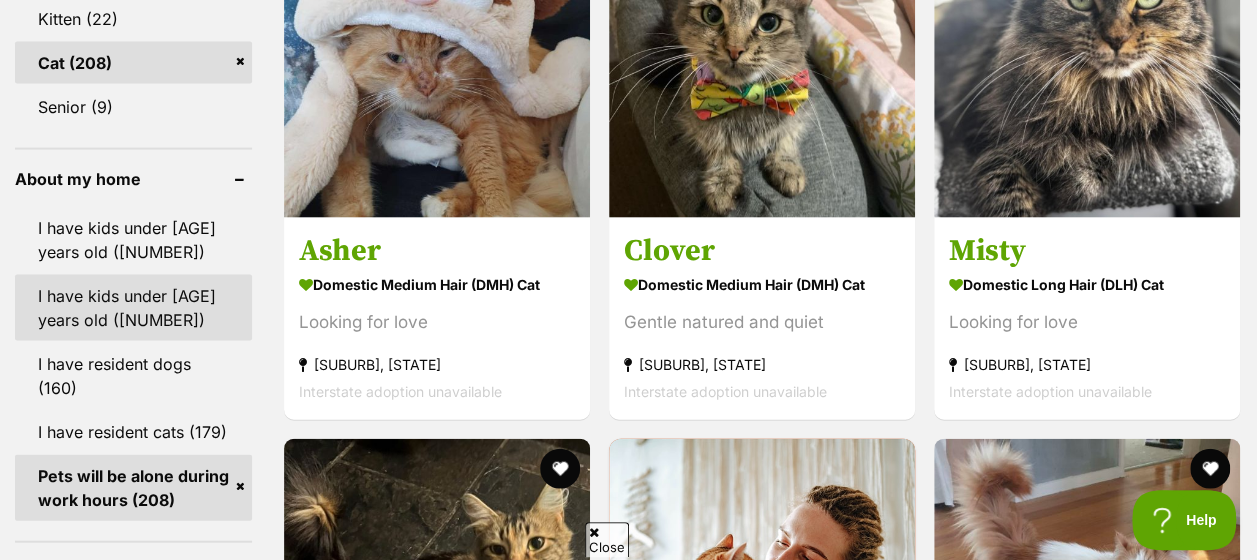 click on "I have kids under [AGE] years old ([NUMBER])" at bounding box center [133, 308] 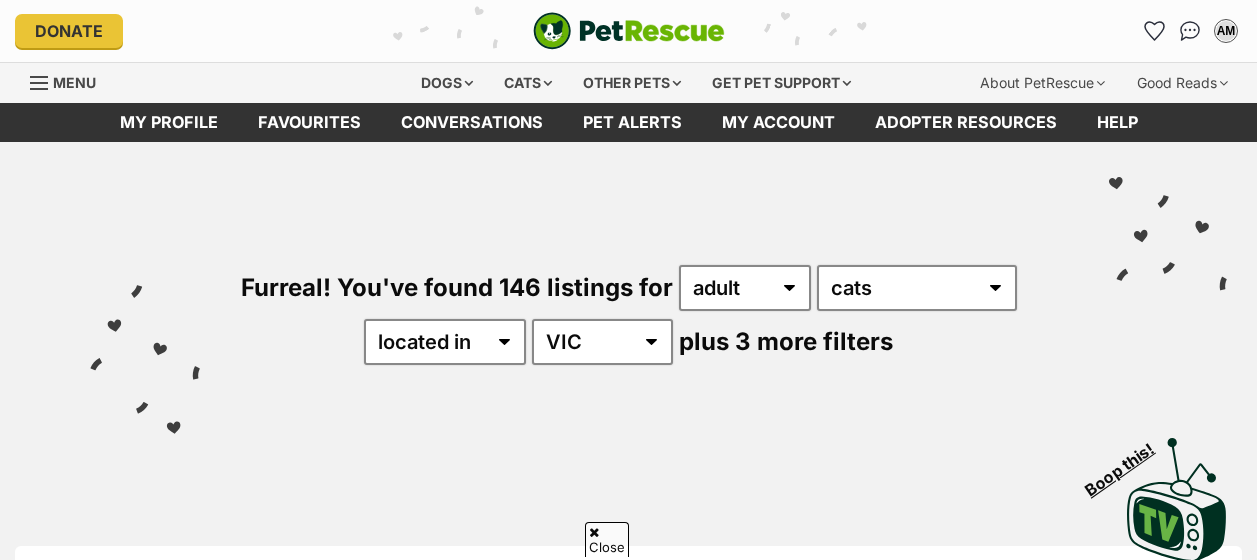 scroll, scrollTop: 460, scrollLeft: 0, axis: vertical 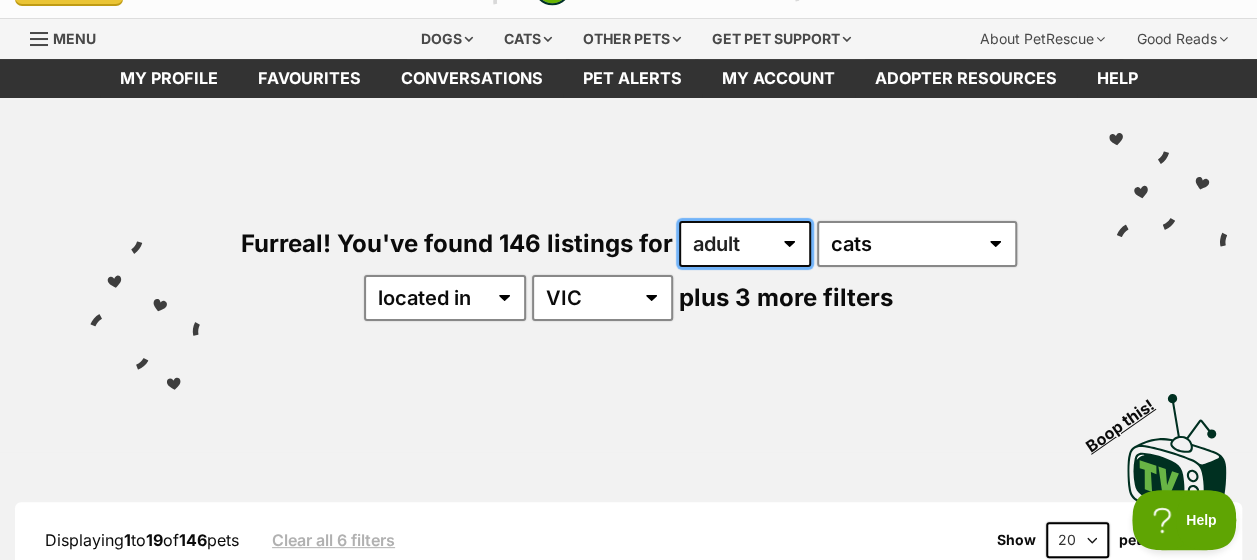click on "any age
kitten
adult
senior" at bounding box center (745, 244) 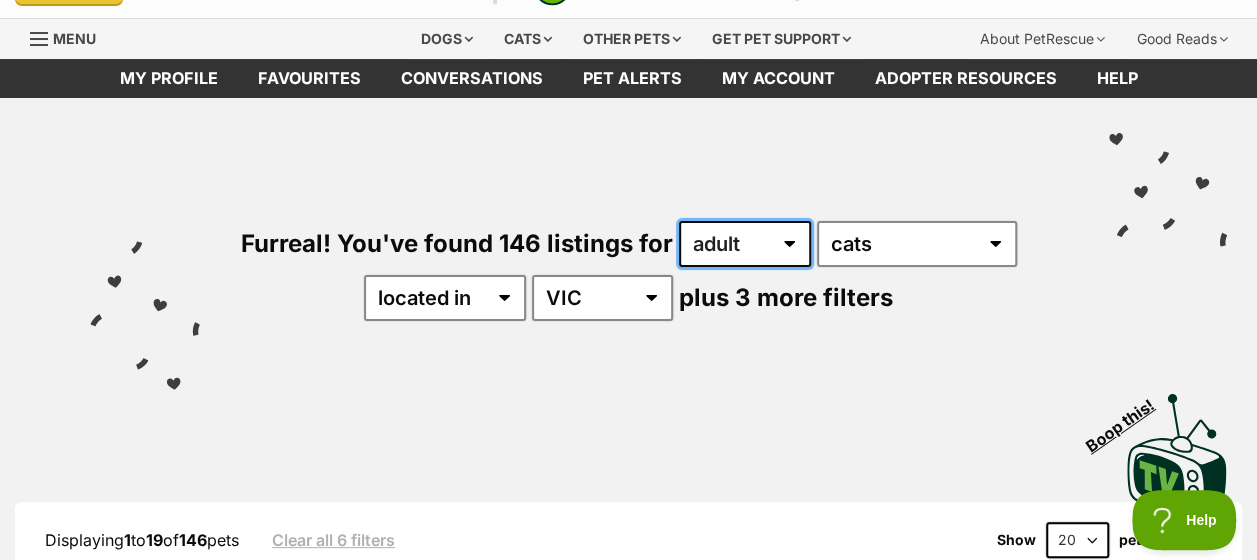 click on "any age
kitten
adult
senior" at bounding box center [745, 244] 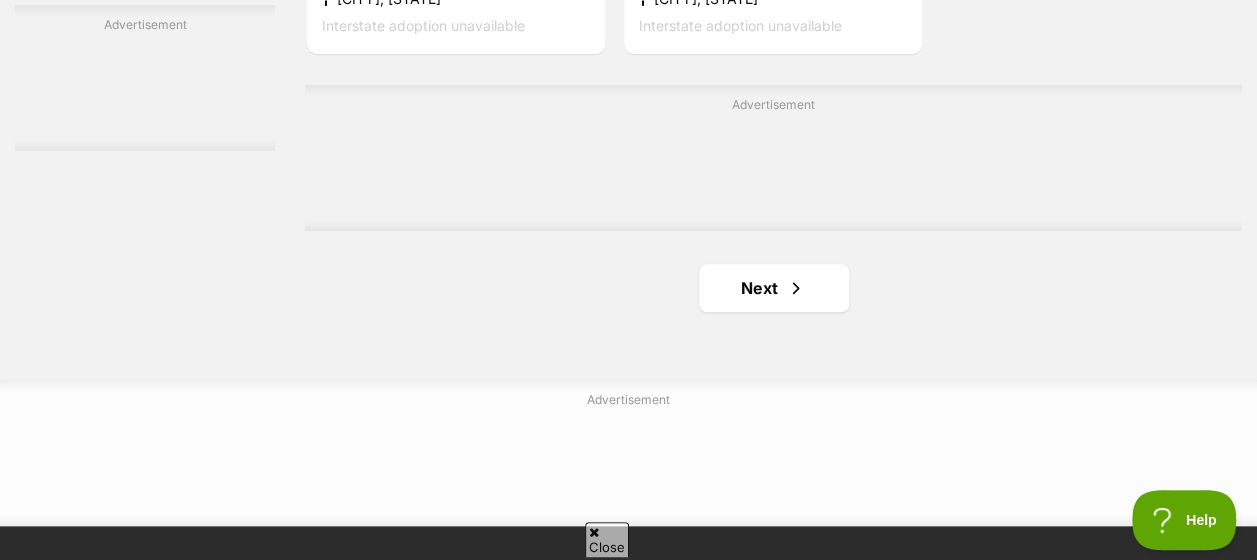 scroll, scrollTop: 4600, scrollLeft: 0, axis: vertical 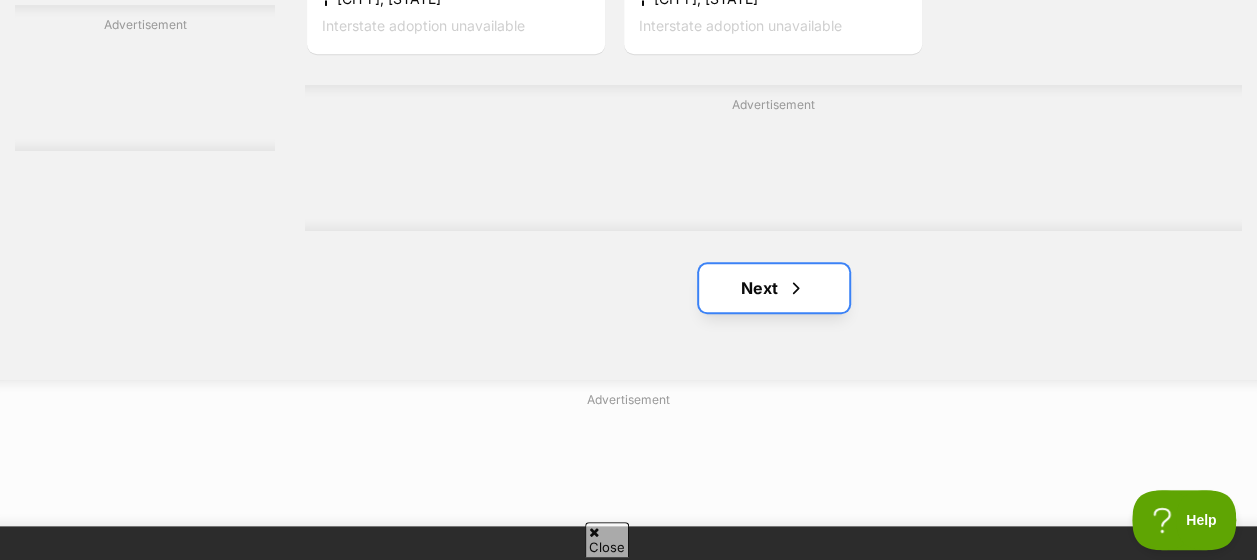 click at bounding box center [796, 288] 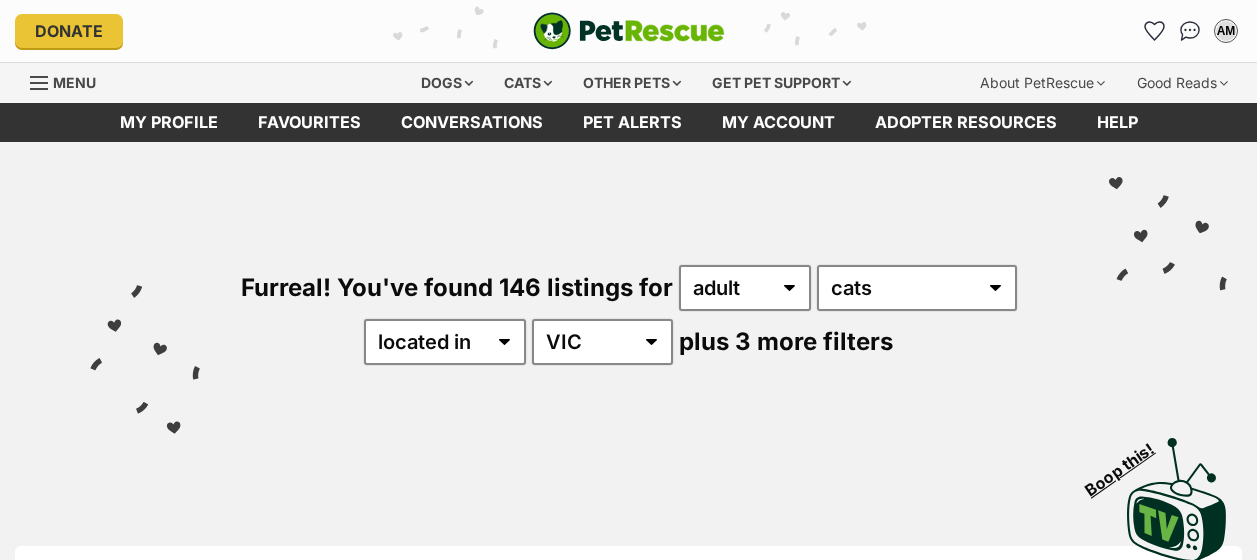 scroll, scrollTop: 0, scrollLeft: 0, axis: both 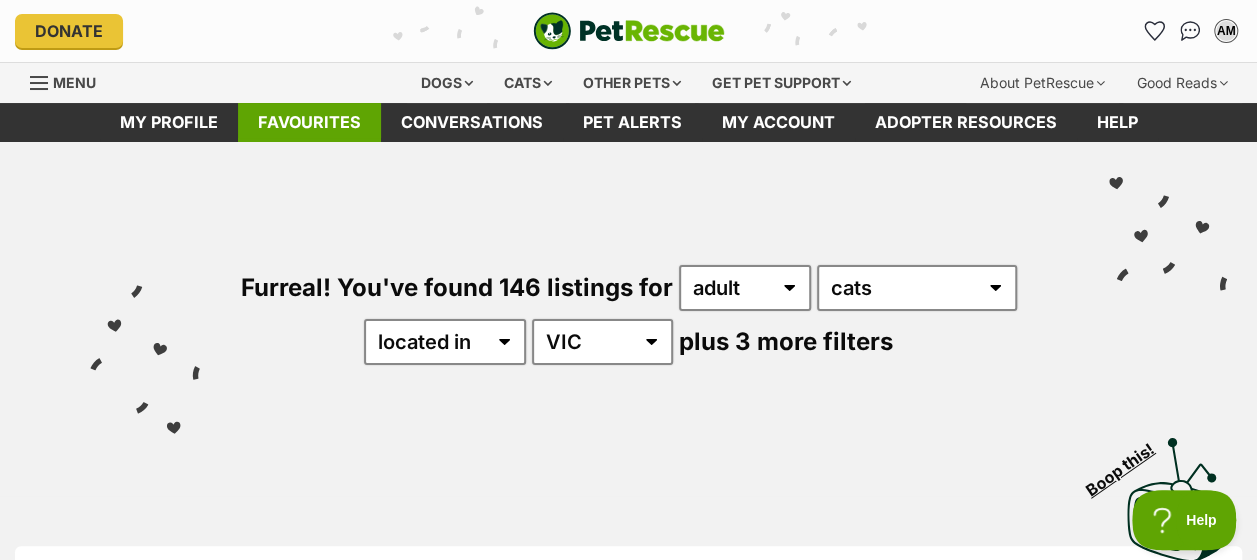 click on "Favourites" at bounding box center [309, 122] 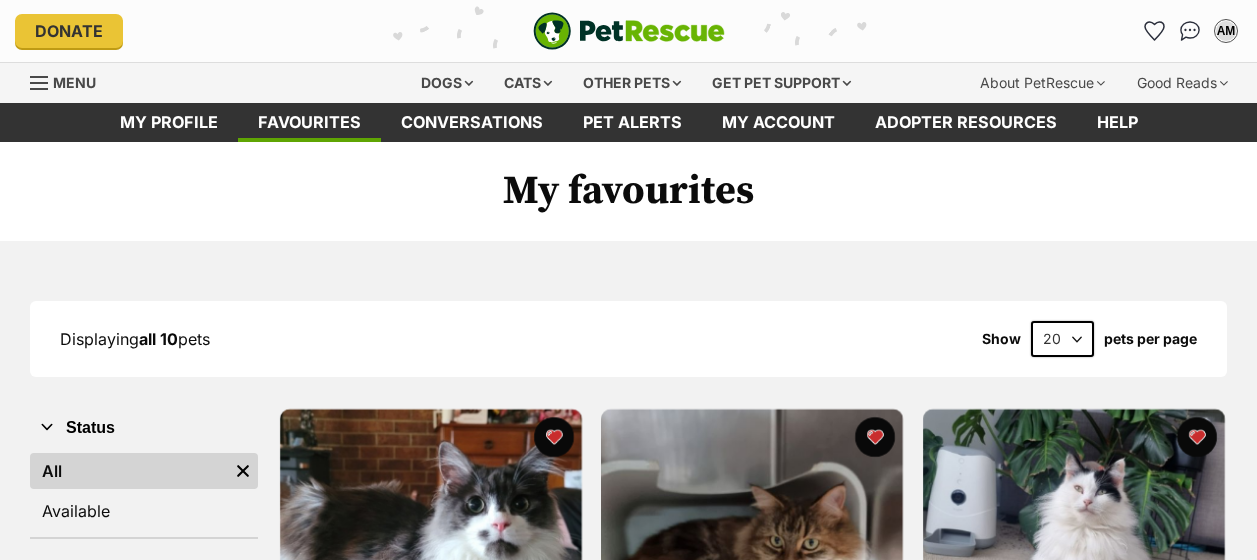 scroll, scrollTop: 0, scrollLeft: 0, axis: both 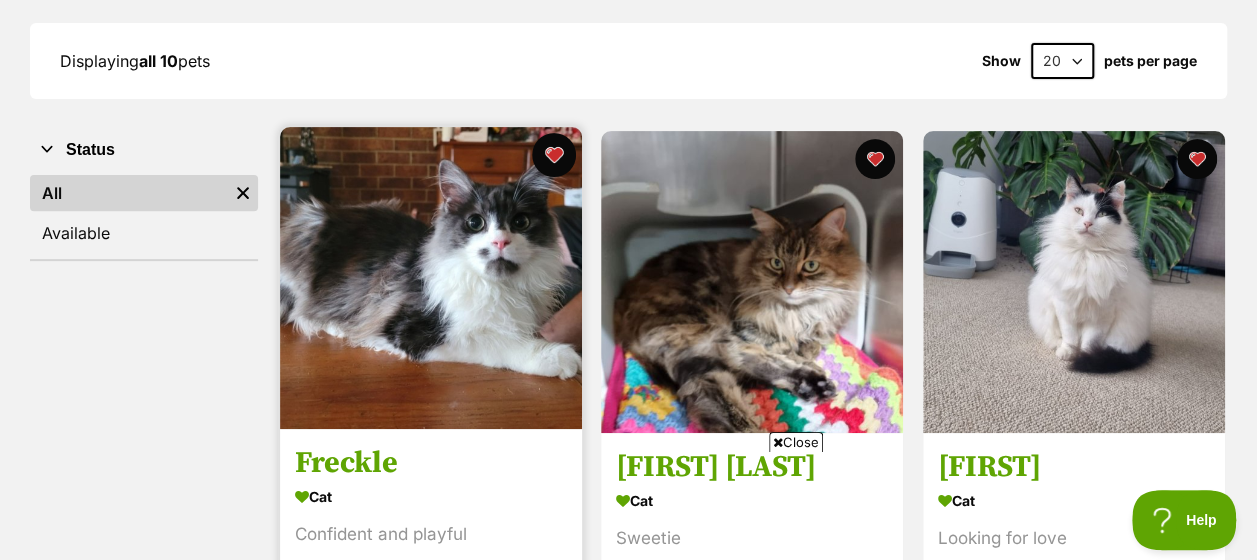 click at bounding box center [554, 155] 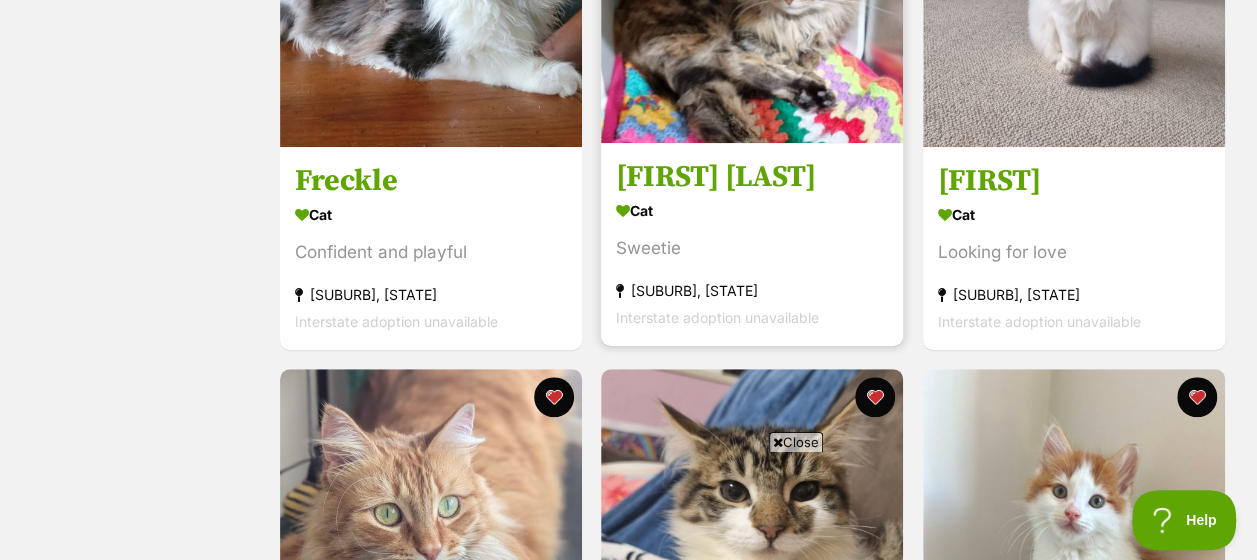 scroll, scrollTop: 611, scrollLeft: 0, axis: vertical 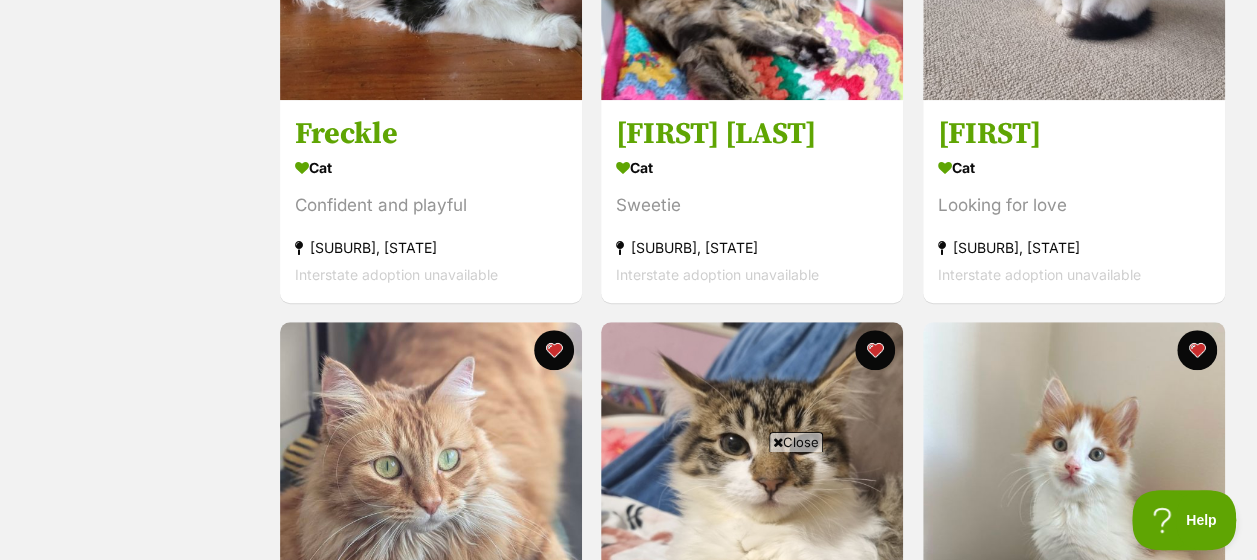 click on "Close" at bounding box center [796, 442] 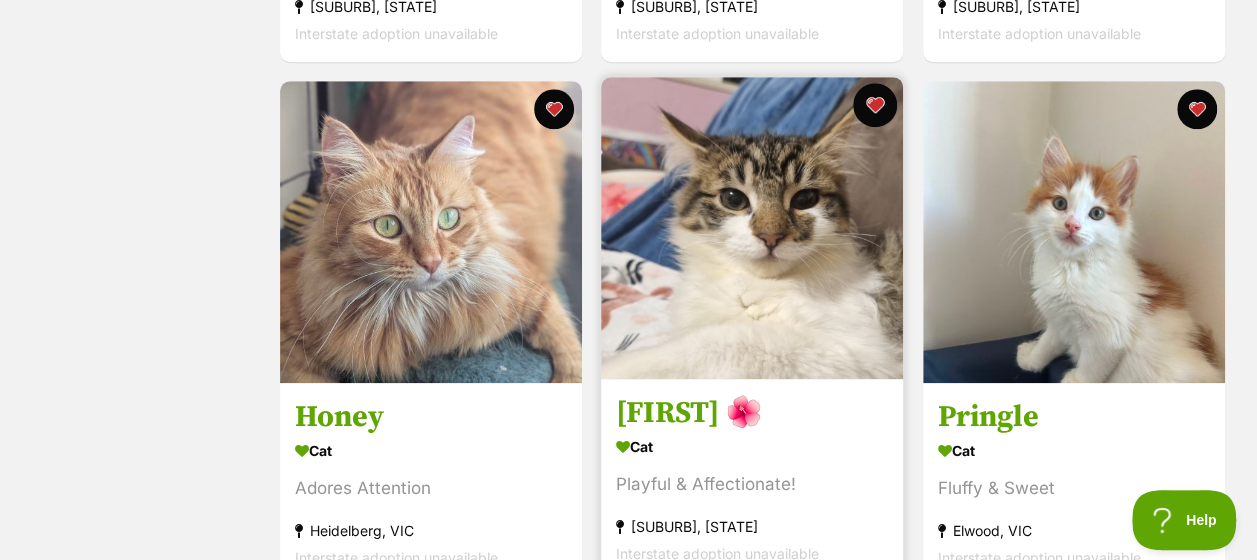 scroll, scrollTop: 858, scrollLeft: 0, axis: vertical 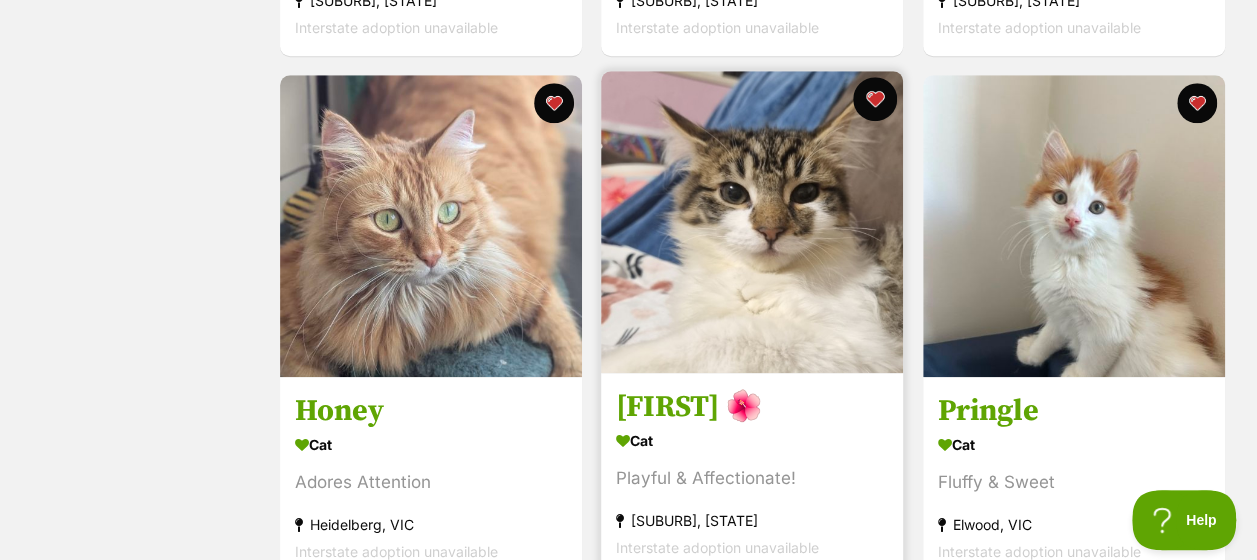 click at bounding box center [876, 99] 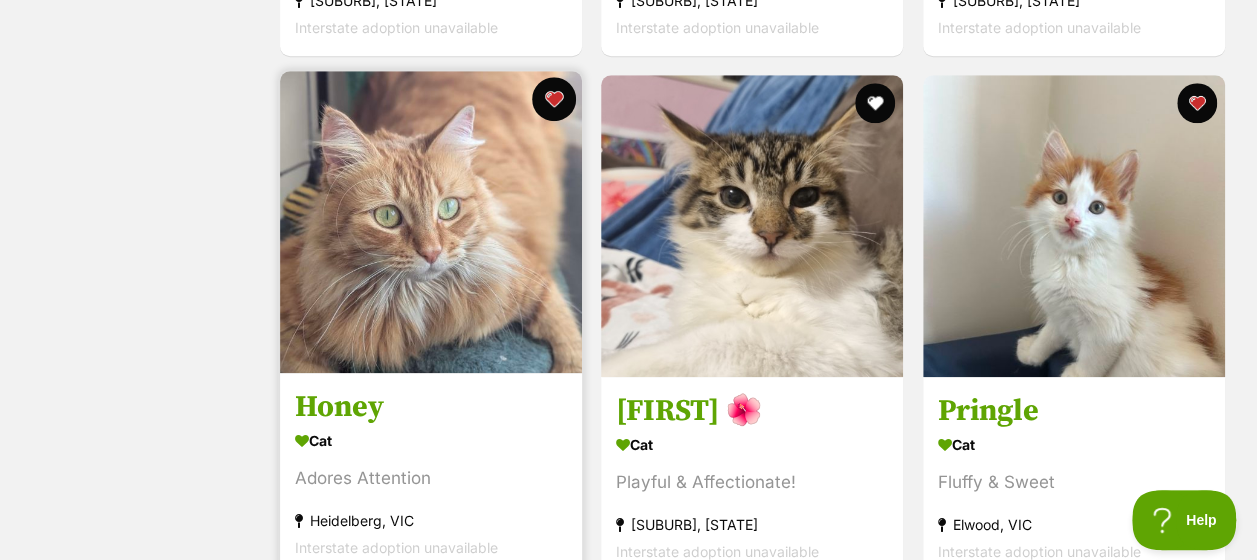 click at bounding box center (554, 99) 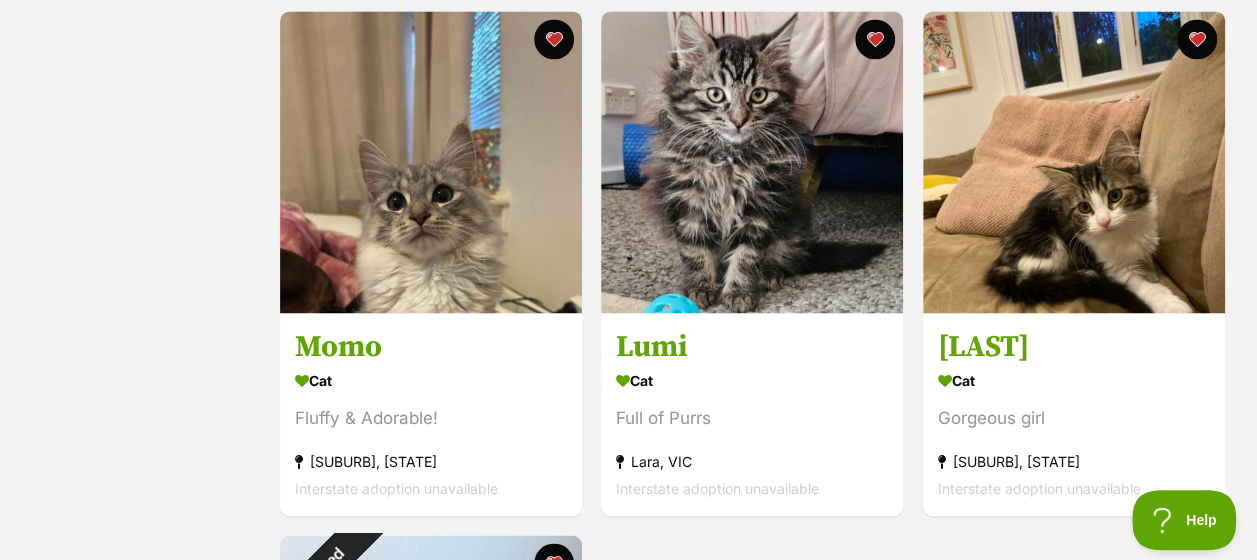 scroll, scrollTop: 1445, scrollLeft: 0, axis: vertical 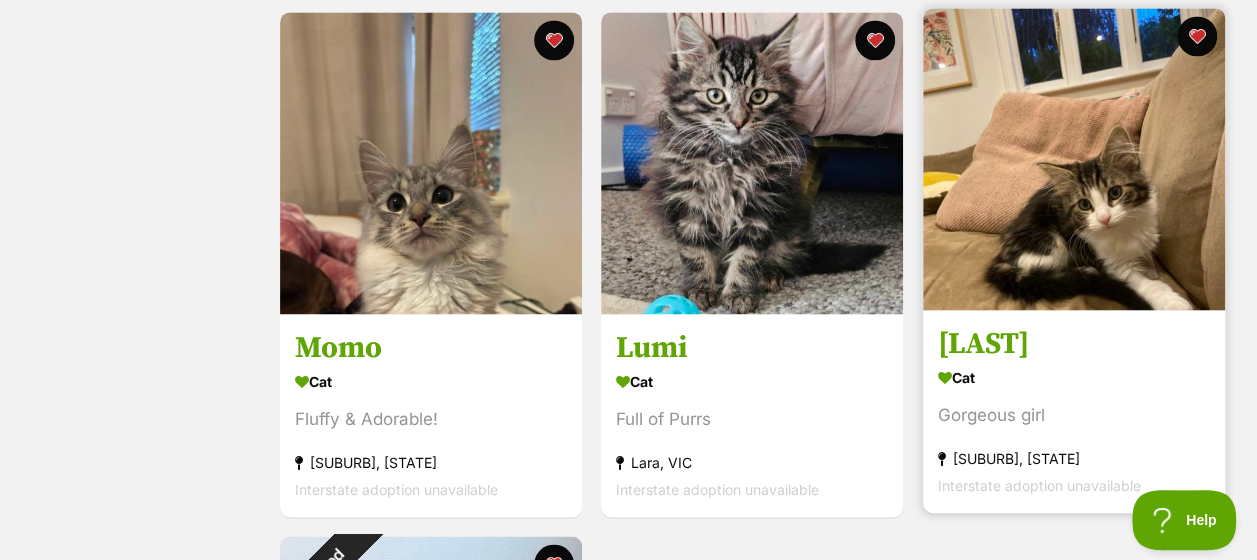 click at bounding box center (1074, 159) 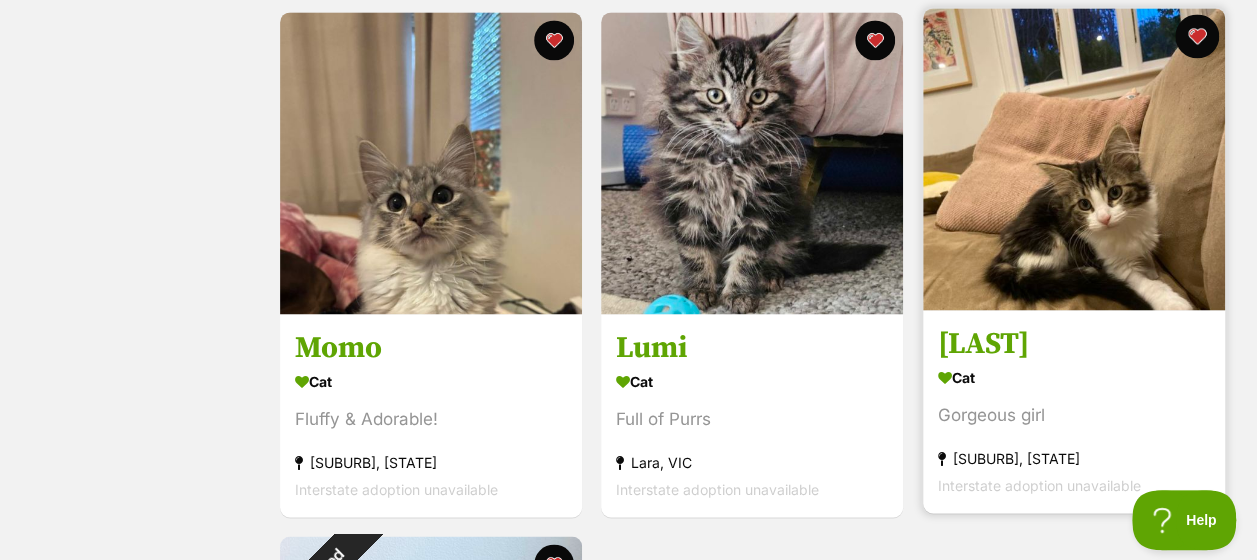 click at bounding box center [1197, 36] 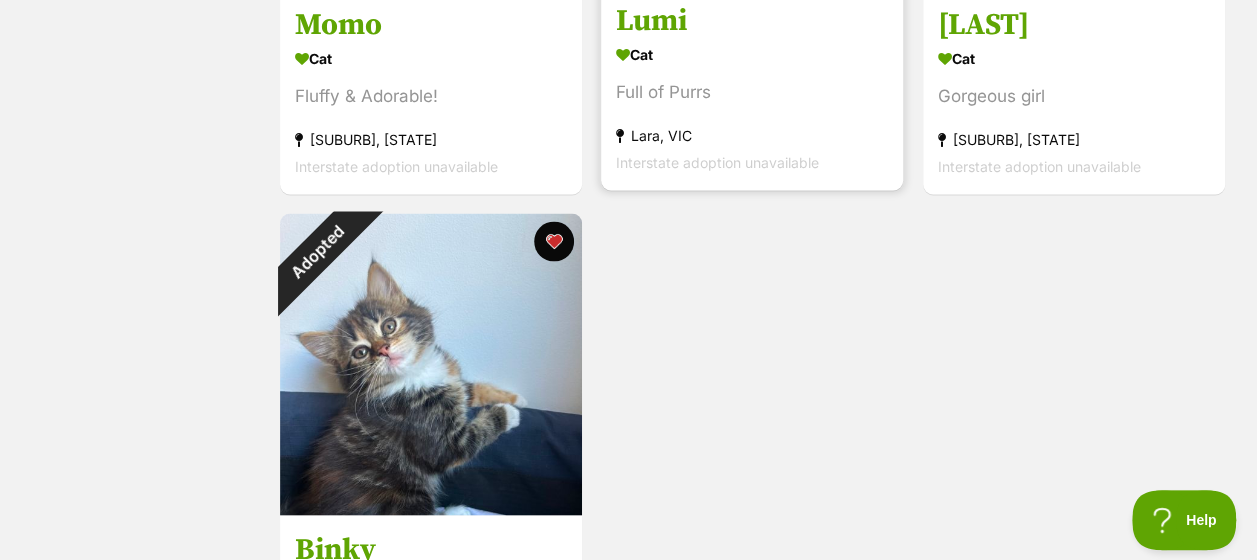 scroll, scrollTop: 1769, scrollLeft: 0, axis: vertical 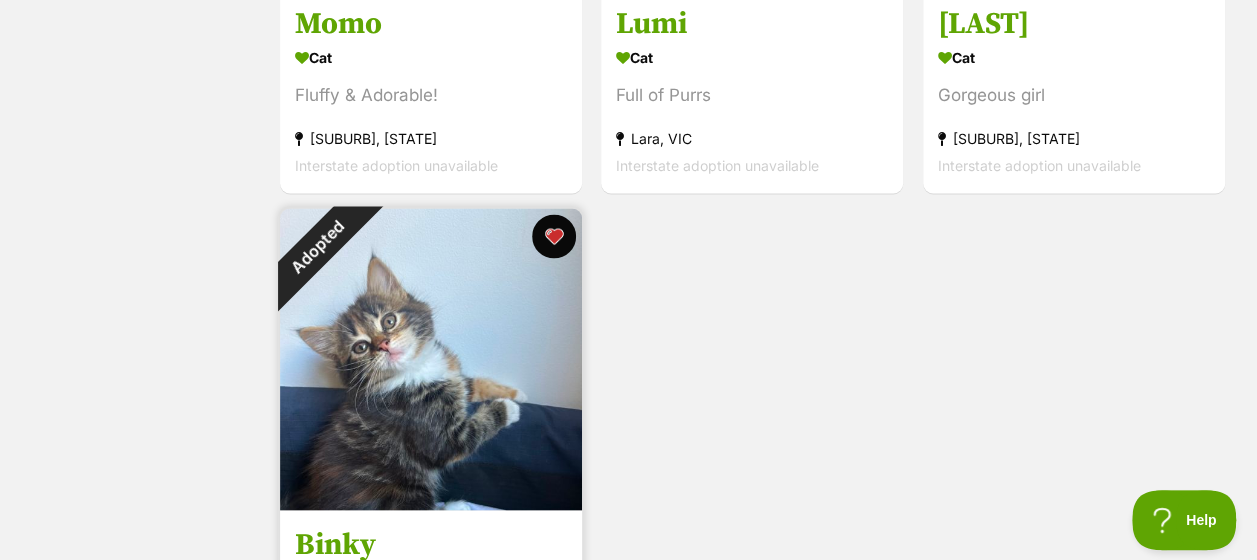click at bounding box center (554, 236) 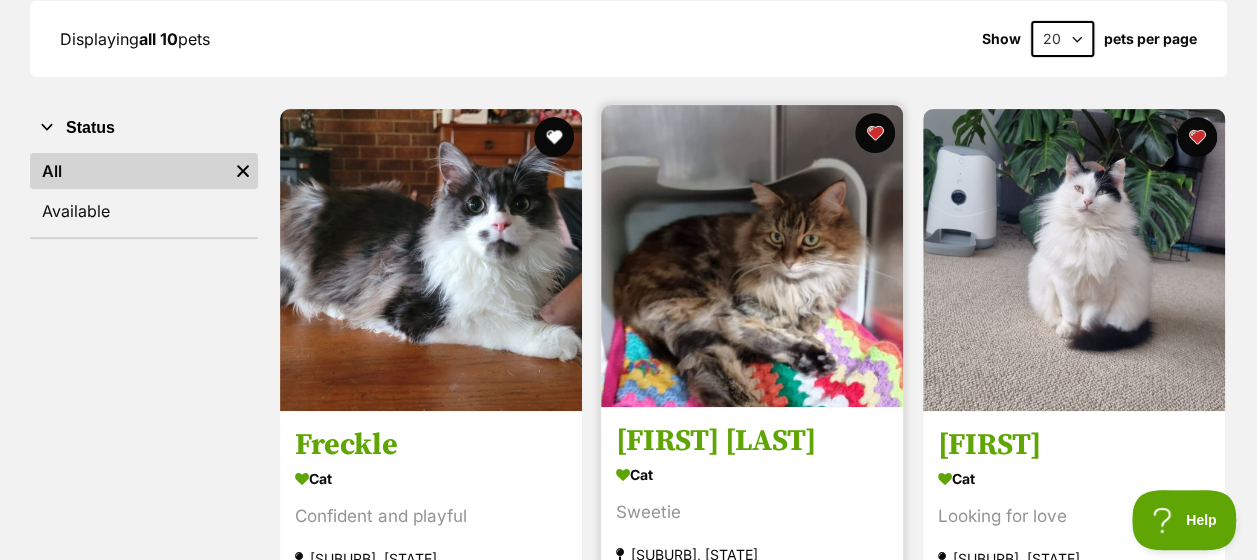 scroll, scrollTop: 0, scrollLeft: 0, axis: both 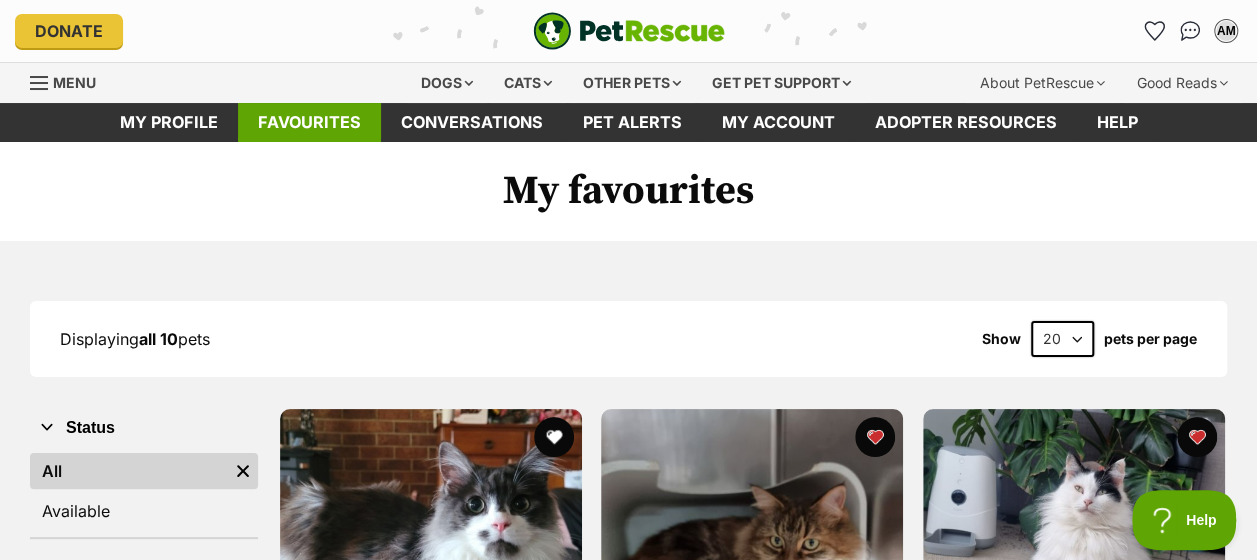 click on "Favourites" at bounding box center (309, 122) 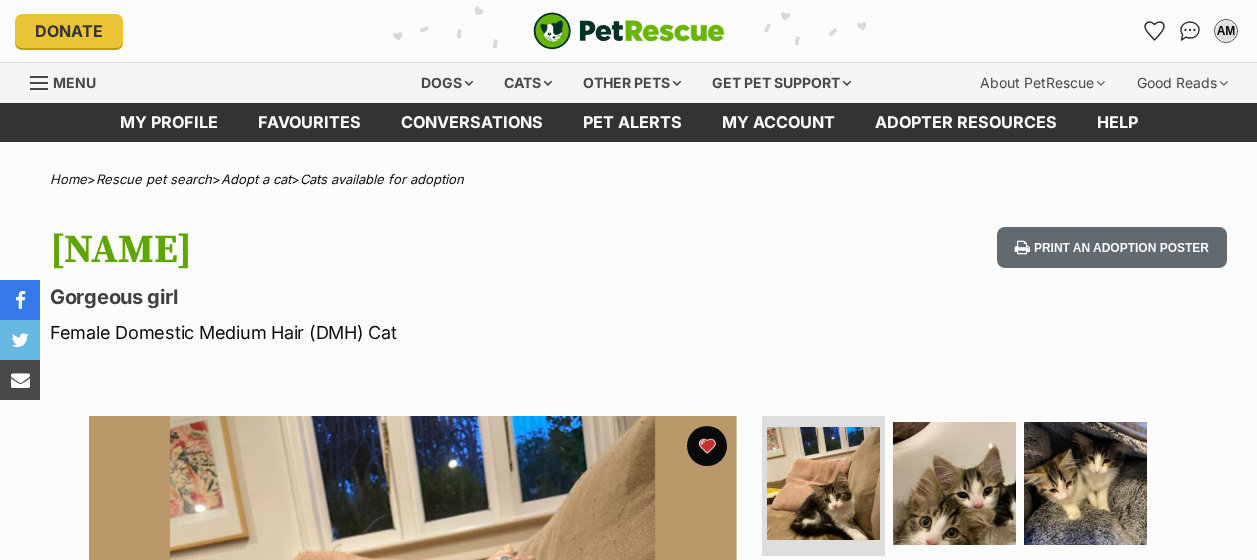 scroll, scrollTop: 0, scrollLeft: 0, axis: both 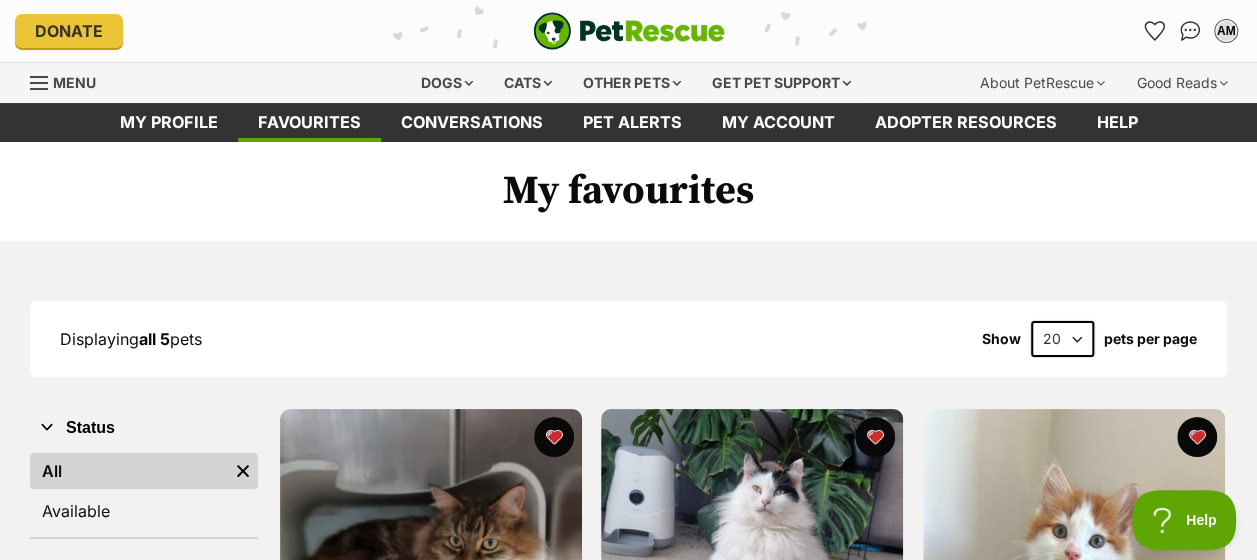 click on "Menu" at bounding box center [74, 82] 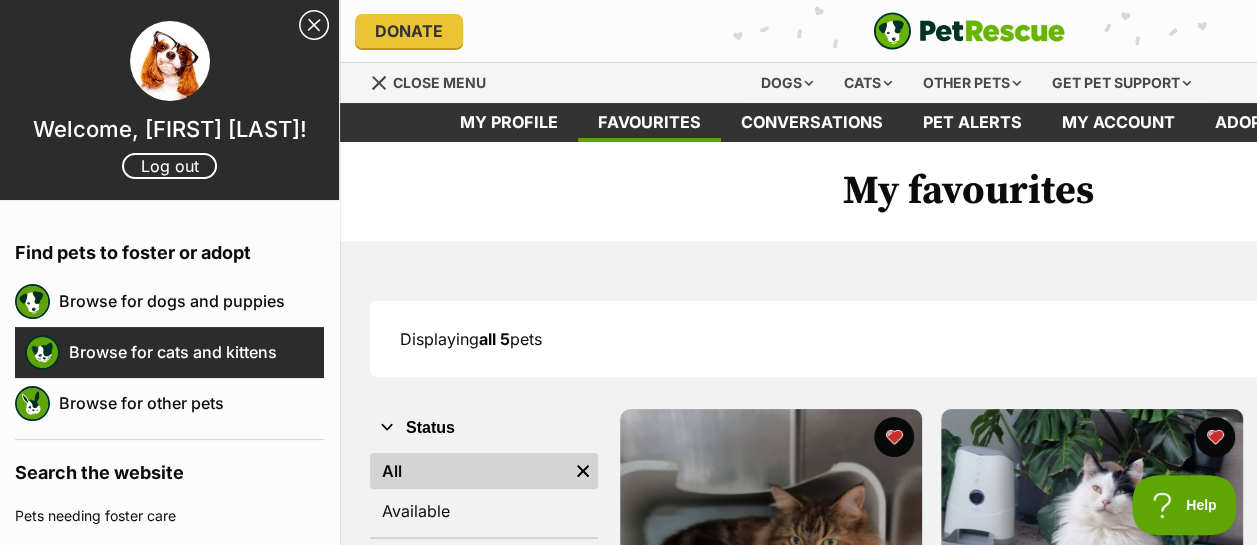 click on "Browse for cats and kittens" at bounding box center [196, 352] 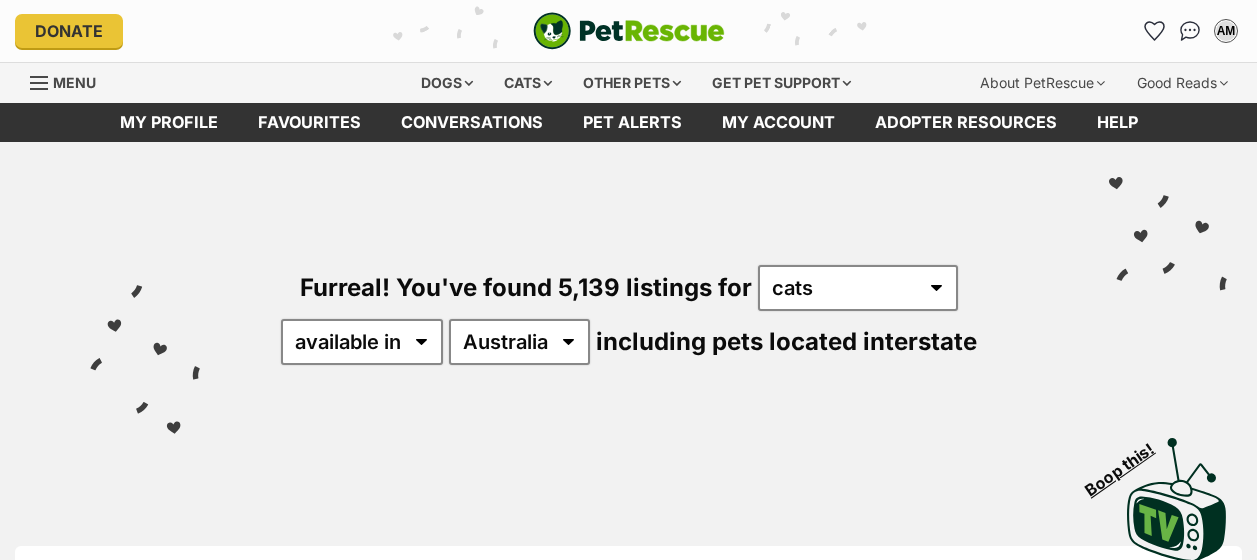 scroll, scrollTop: 0, scrollLeft: 0, axis: both 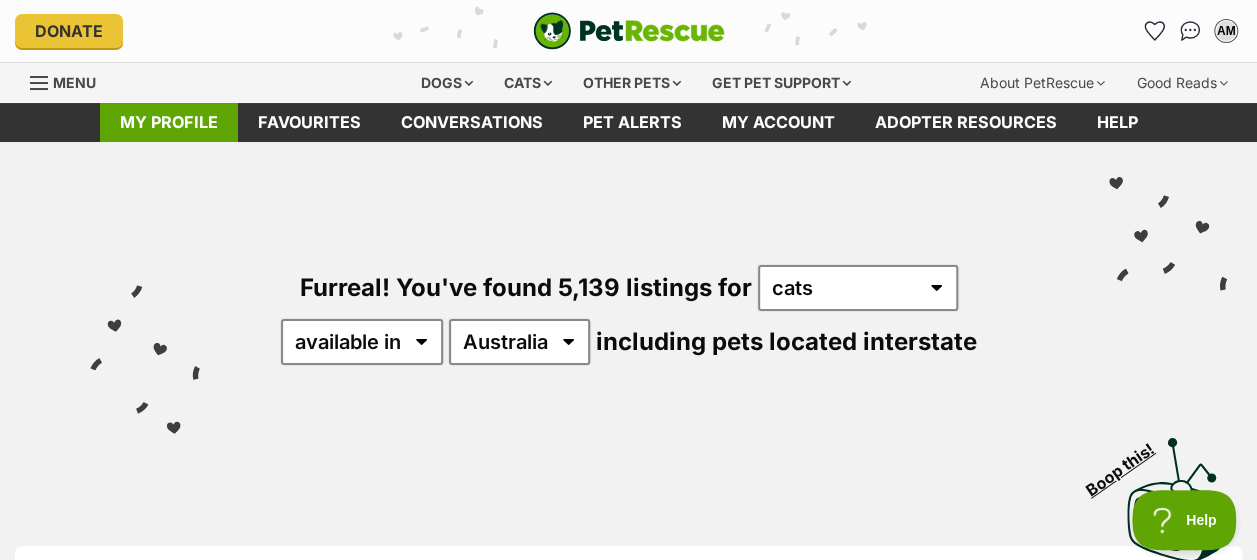 click on "My profile" at bounding box center [169, 122] 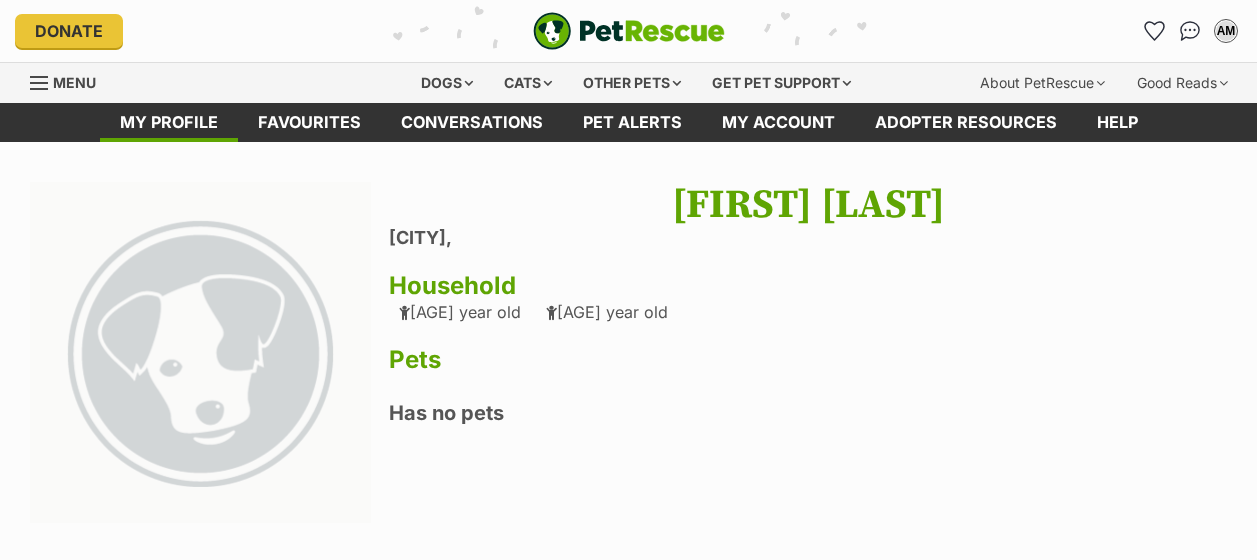 scroll, scrollTop: 0, scrollLeft: 0, axis: both 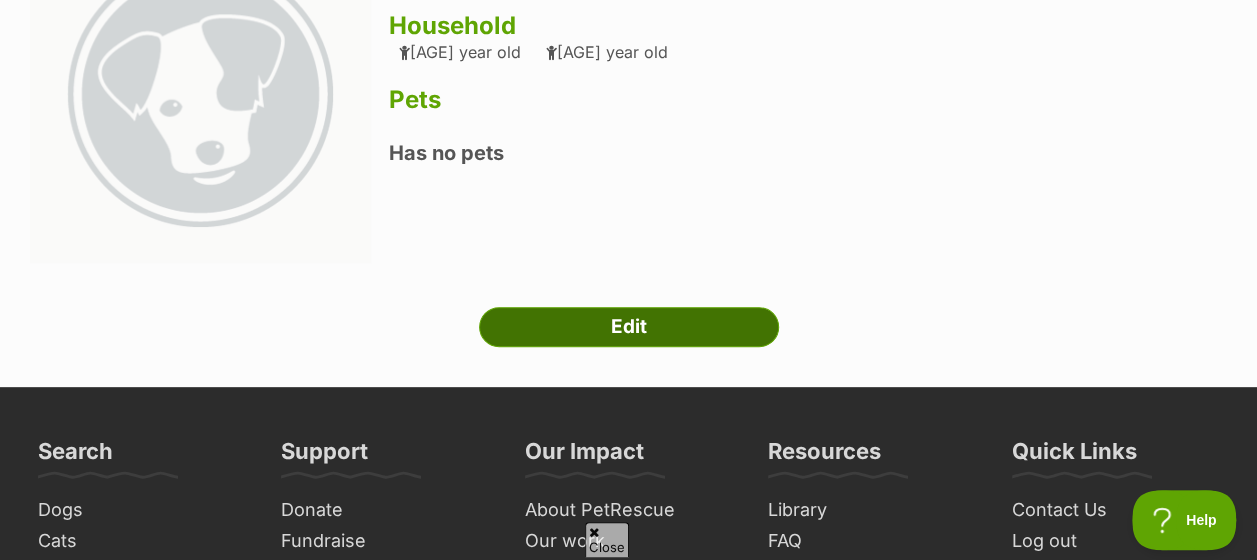 click on "Edit" at bounding box center (629, 327) 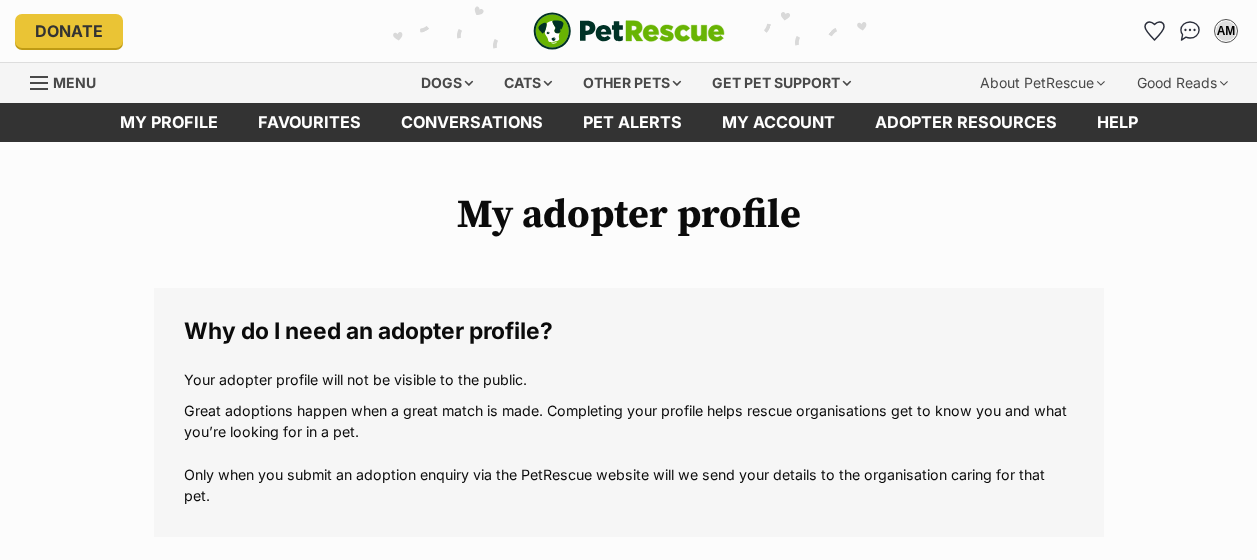 scroll, scrollTop: 0, scrollLeft: 0, axis: both 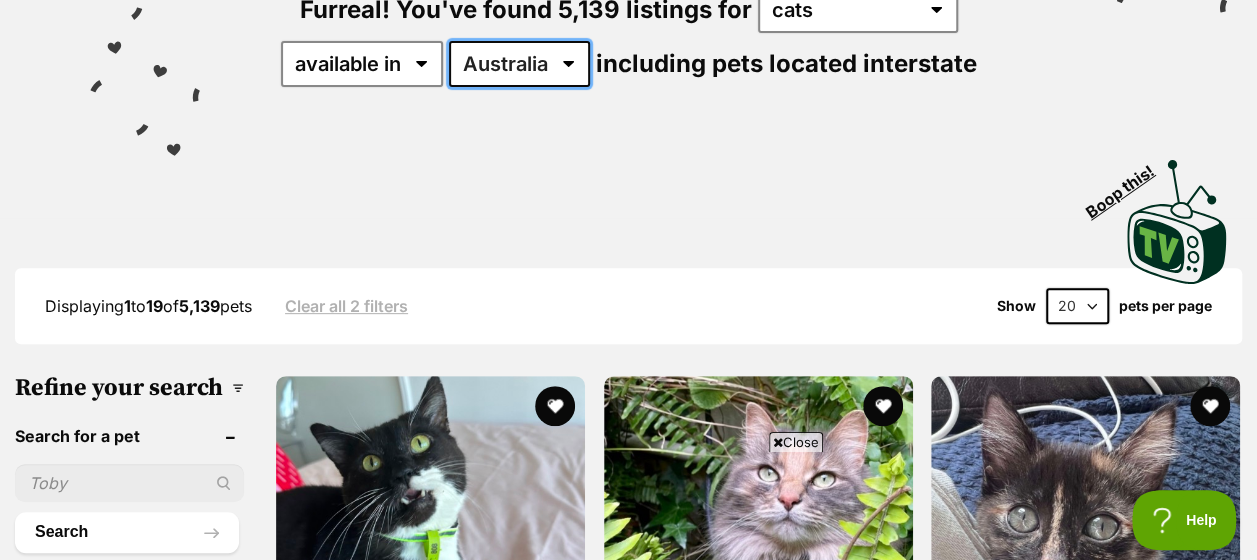 click on "Australia
ACT
NSW
NT
QLD
SA
TAS
VIC
WA" at bounding box center [519, 64] 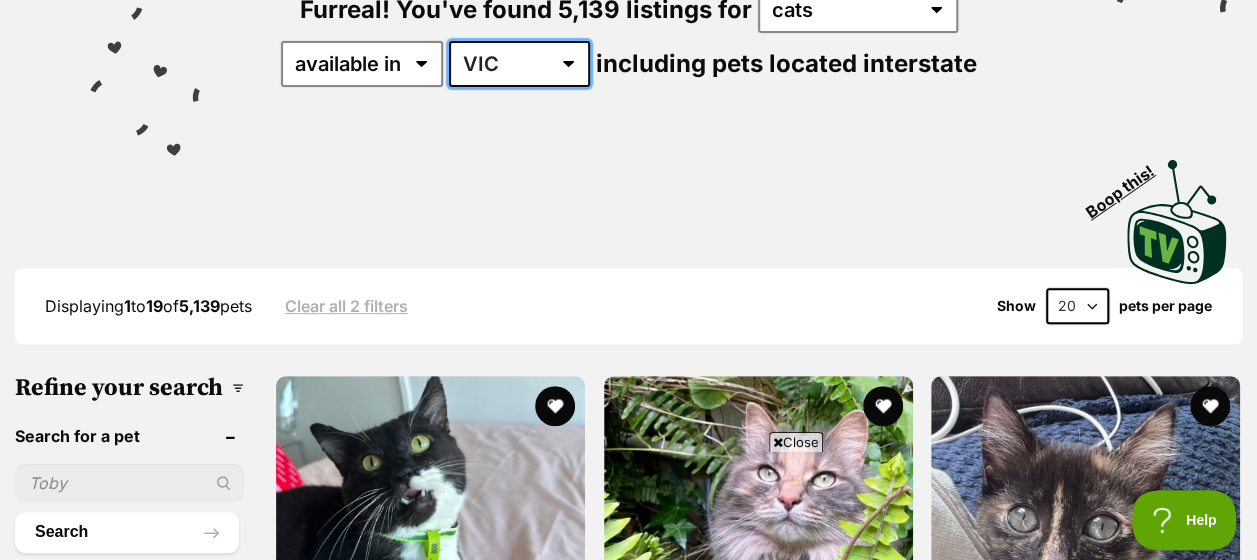 click on "Australia
ACT
NSW
NT
QLD
SA
TAS
VIC
WA" at bounding box center [519, 64] 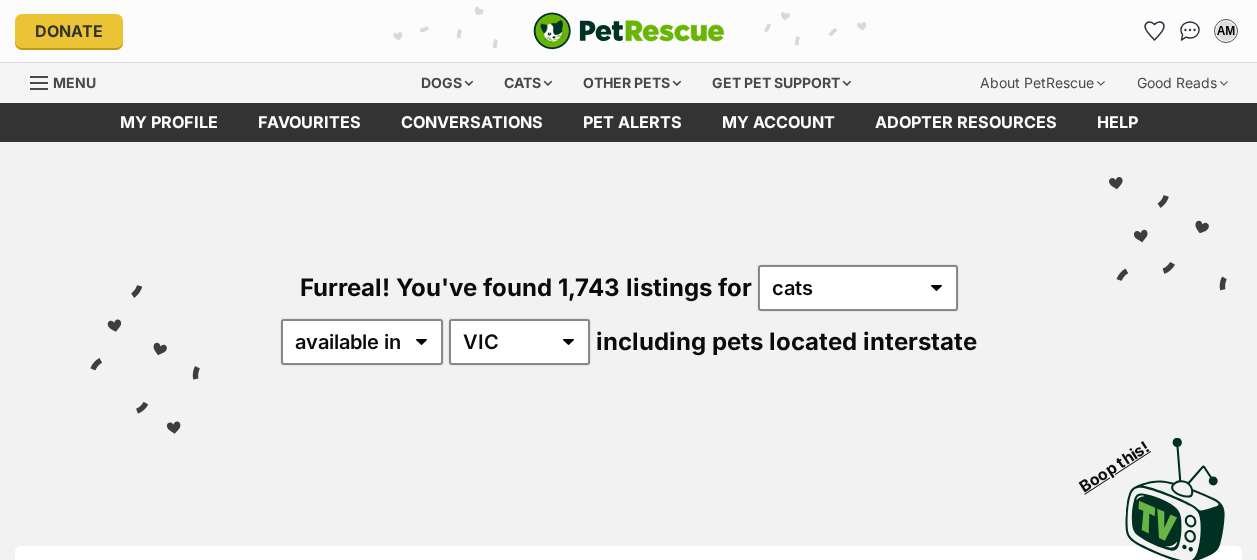 scroll, scrollTop: 0, scrollLeft: 0, axis: both 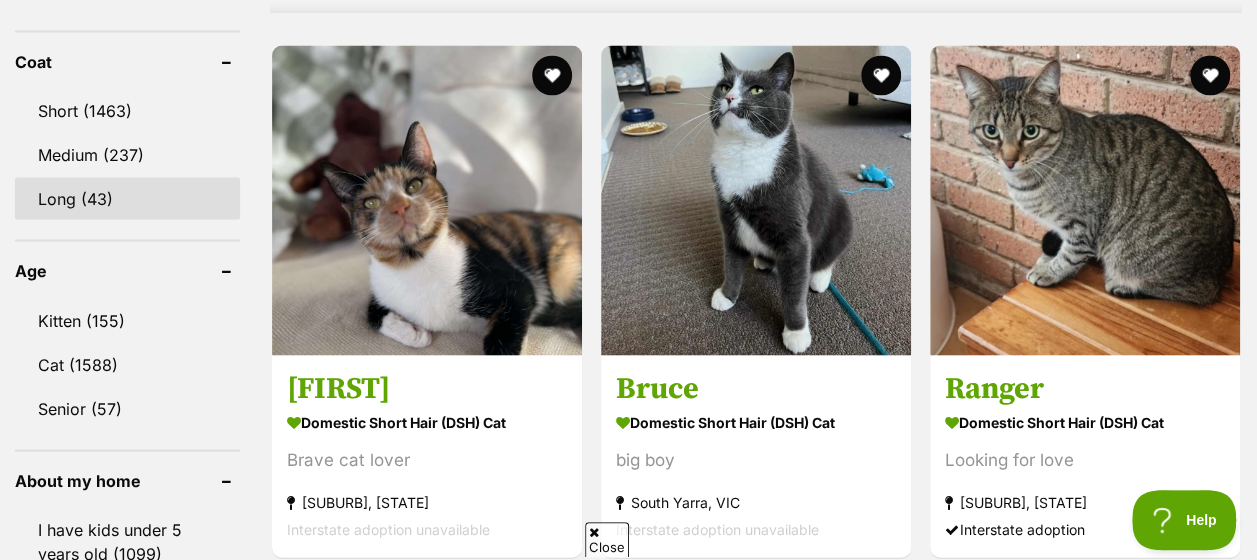click on "Long (43)" at bounding box center (127, 198) 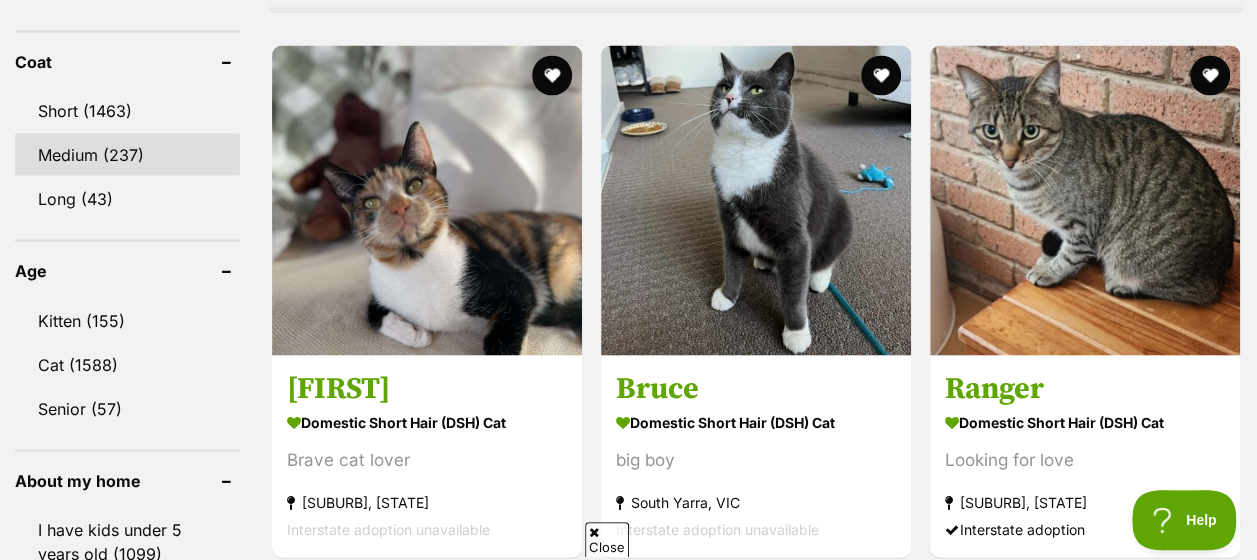 click on "Medium (237)" at bounding box center [127, 154] 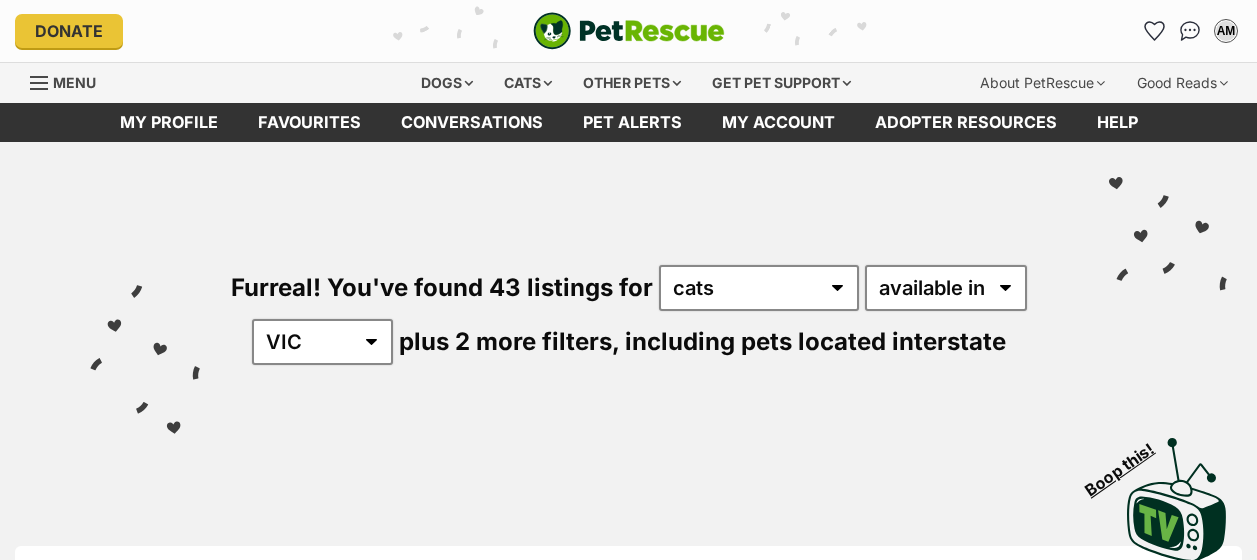 scroll, scrollTop: 0, scrollLeft: 0, axis: both 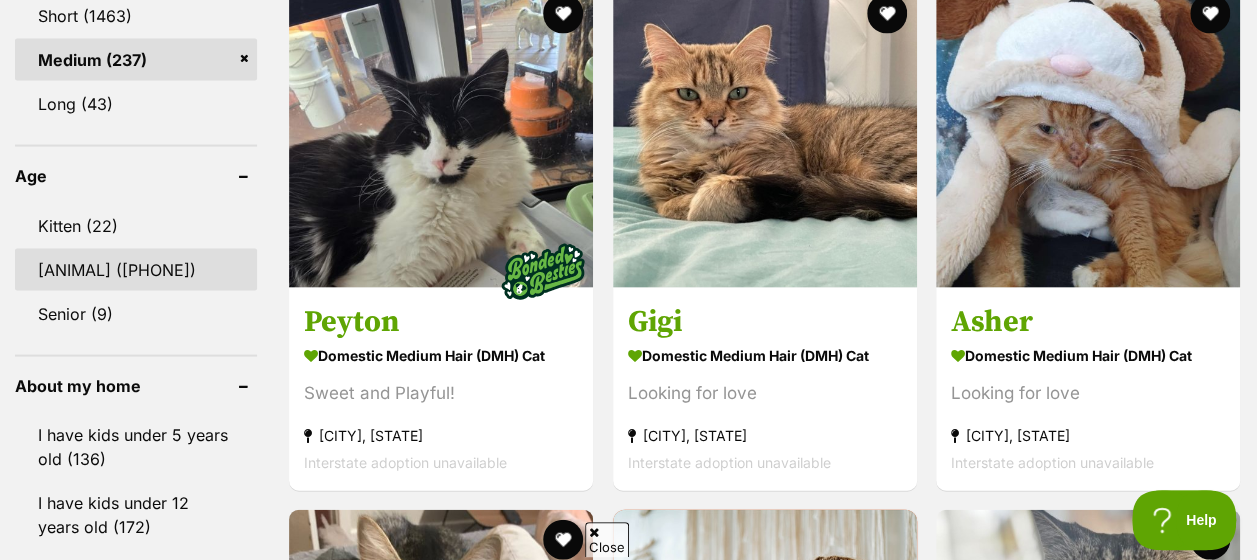 click on "Cat (215)" at bounding box center [136, 270] 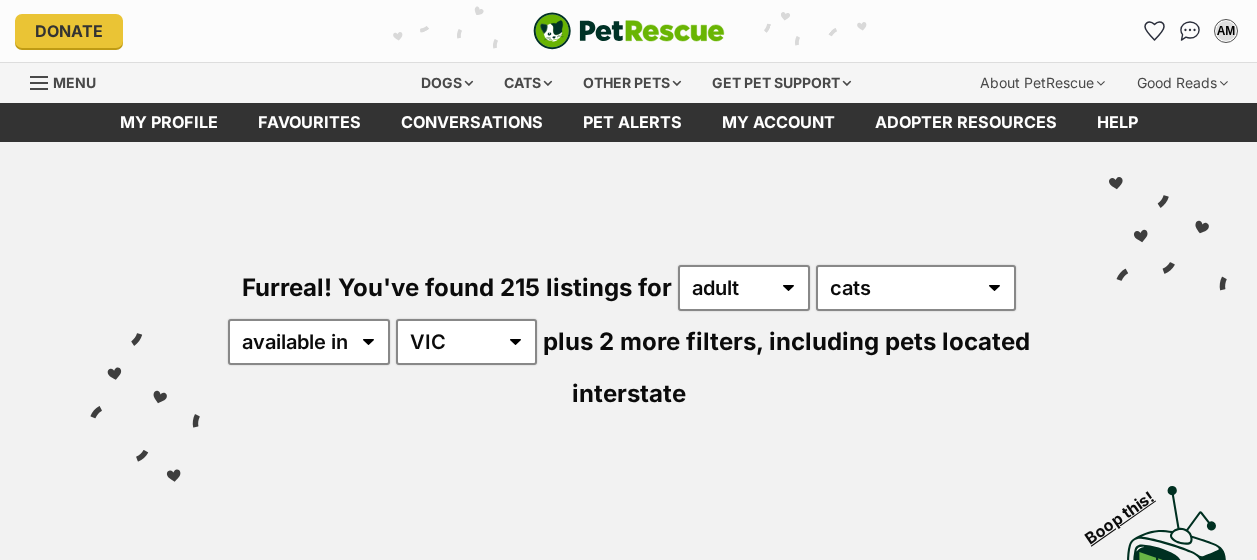 scroll, scrollTop: 0, scrollLeft: 0, axis: both 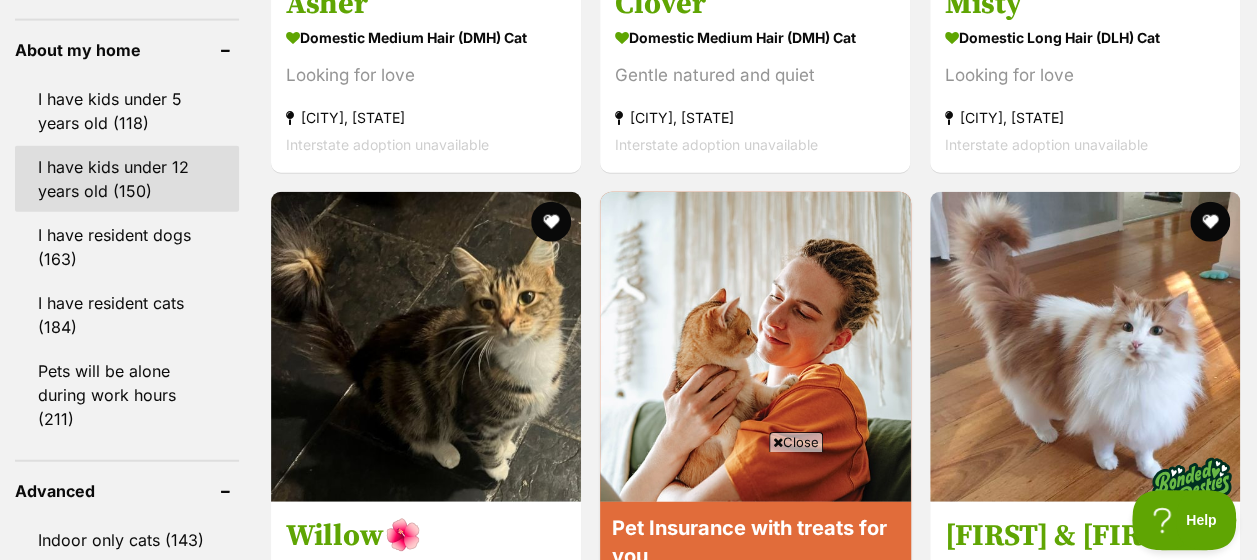 click on "I have kids under 12 years old (150)" at bounding box center [127, 179] 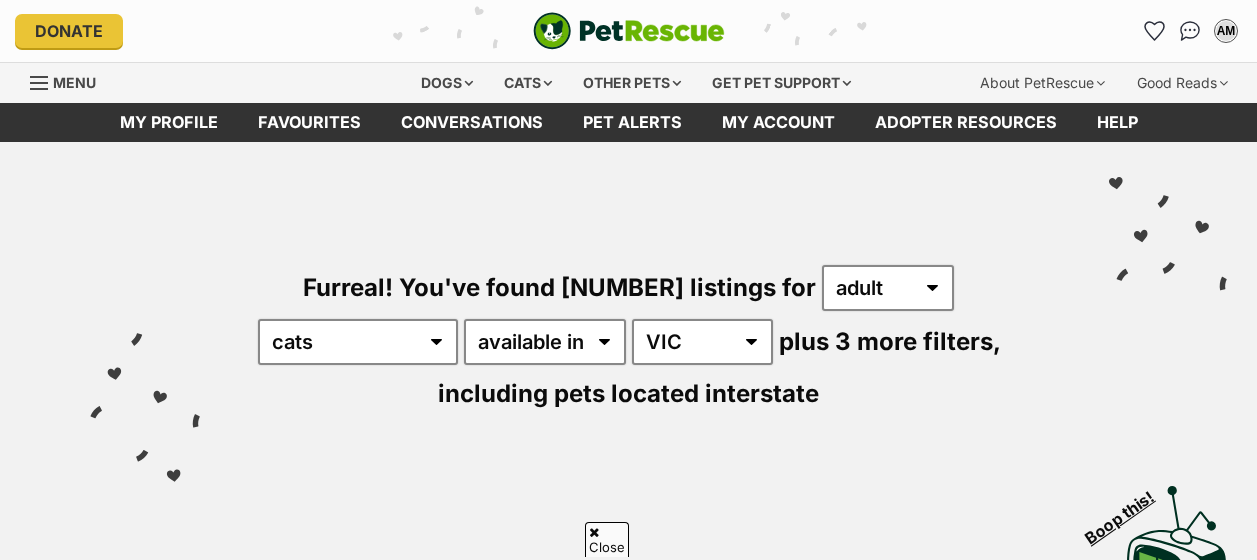 scroll, scrollTop: 538, scrollLeft: 0, axis: vertical 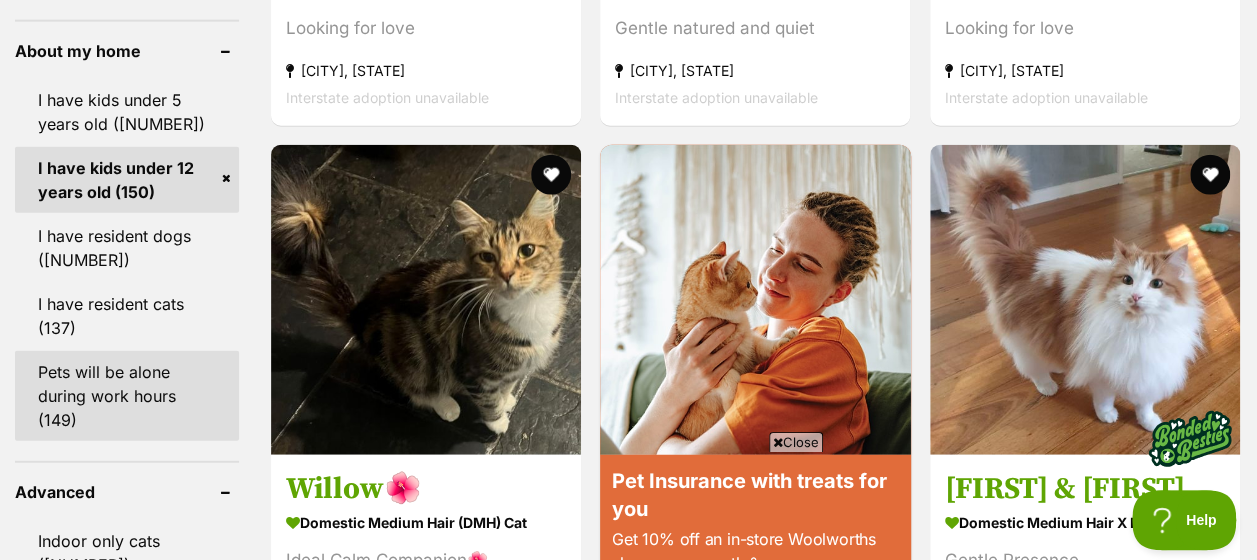 click on "Pets will be alone during work hours (149)" at bounding box center [127, 396] 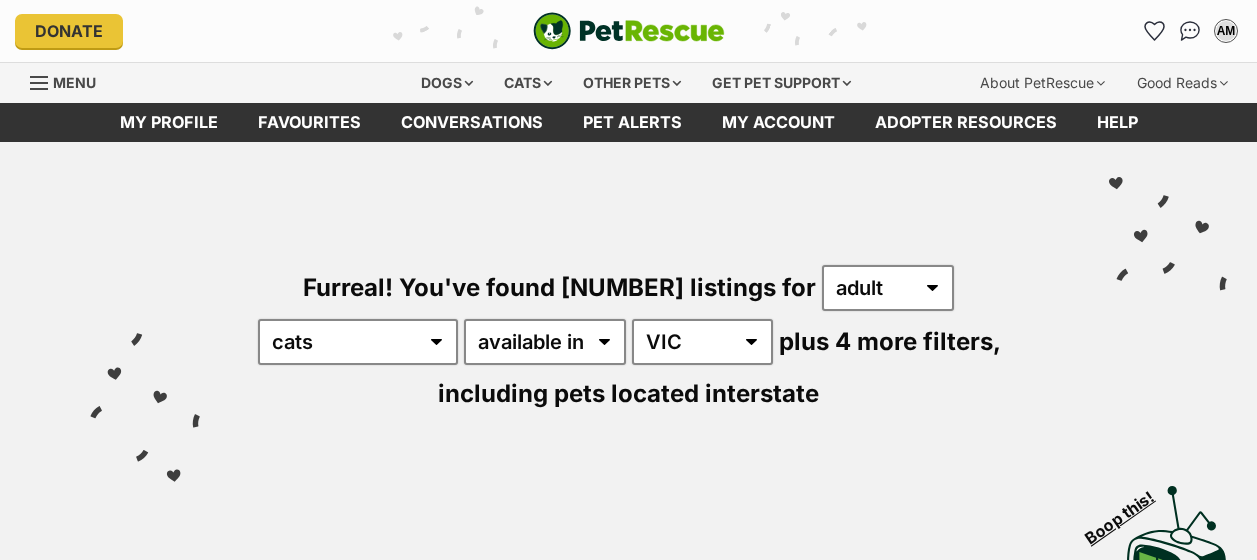 scroll, scrollTop: 0, scrollLeft: 0, axis: both 